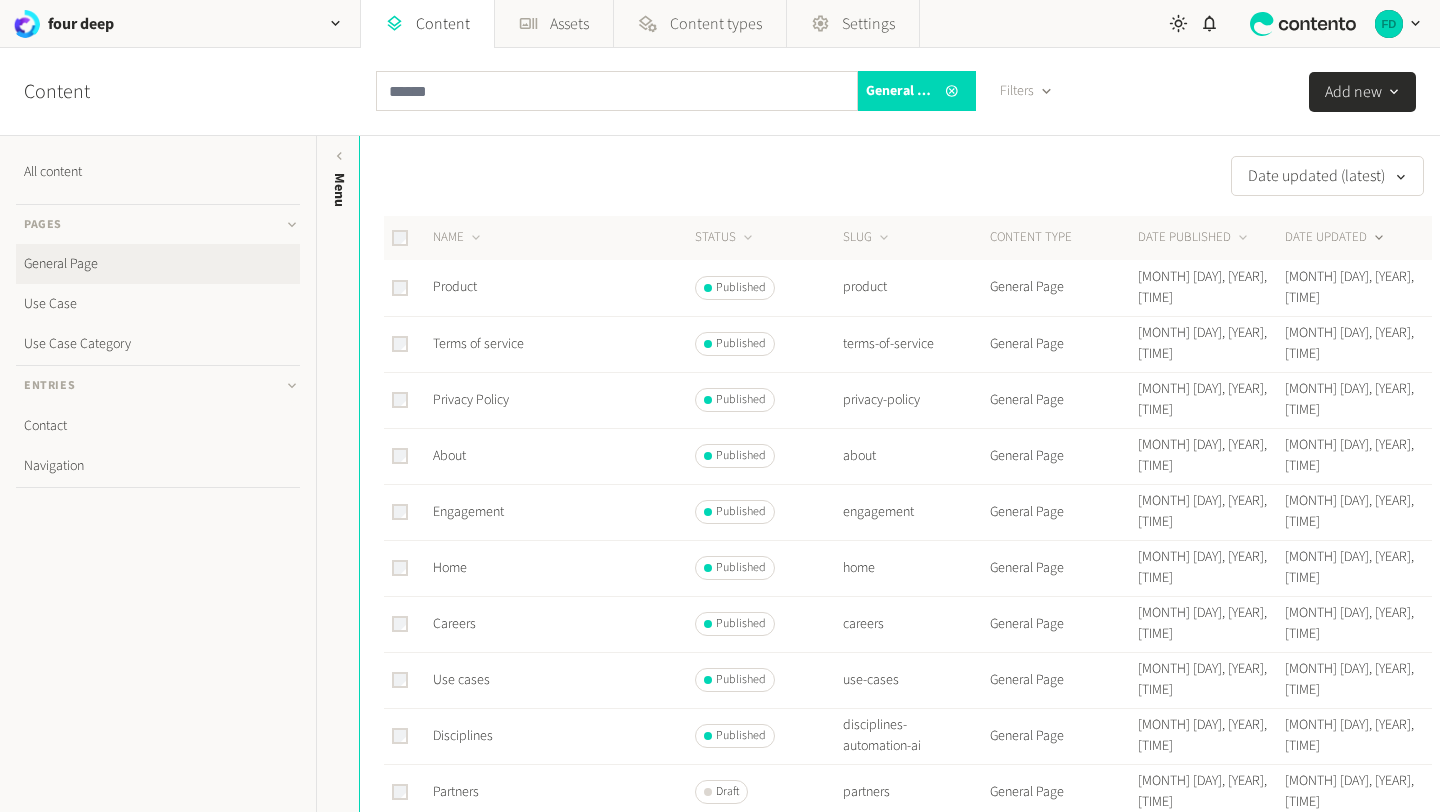 scroll, scrollTop: 0, scrollLeft: 0, axis: both 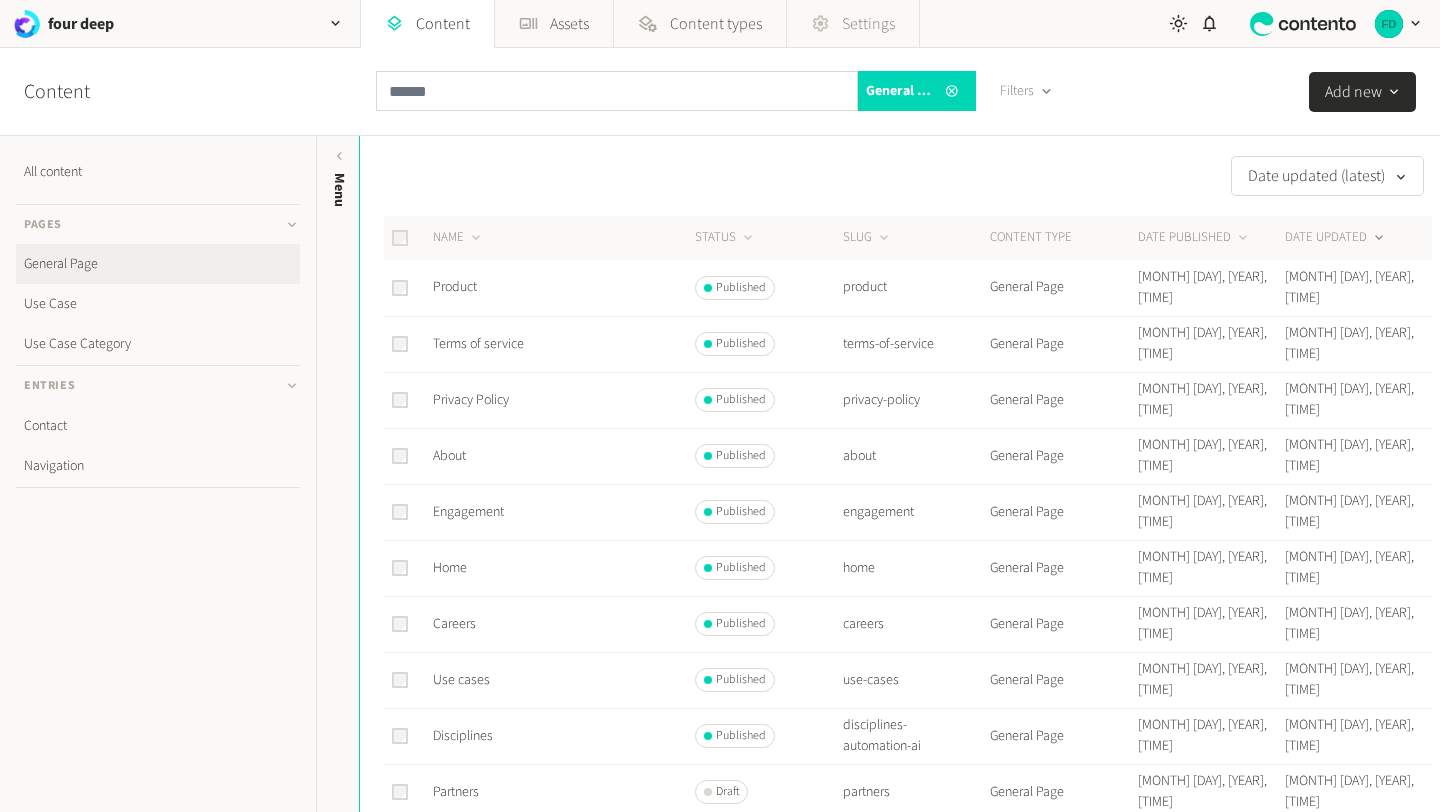 click on "Settings" 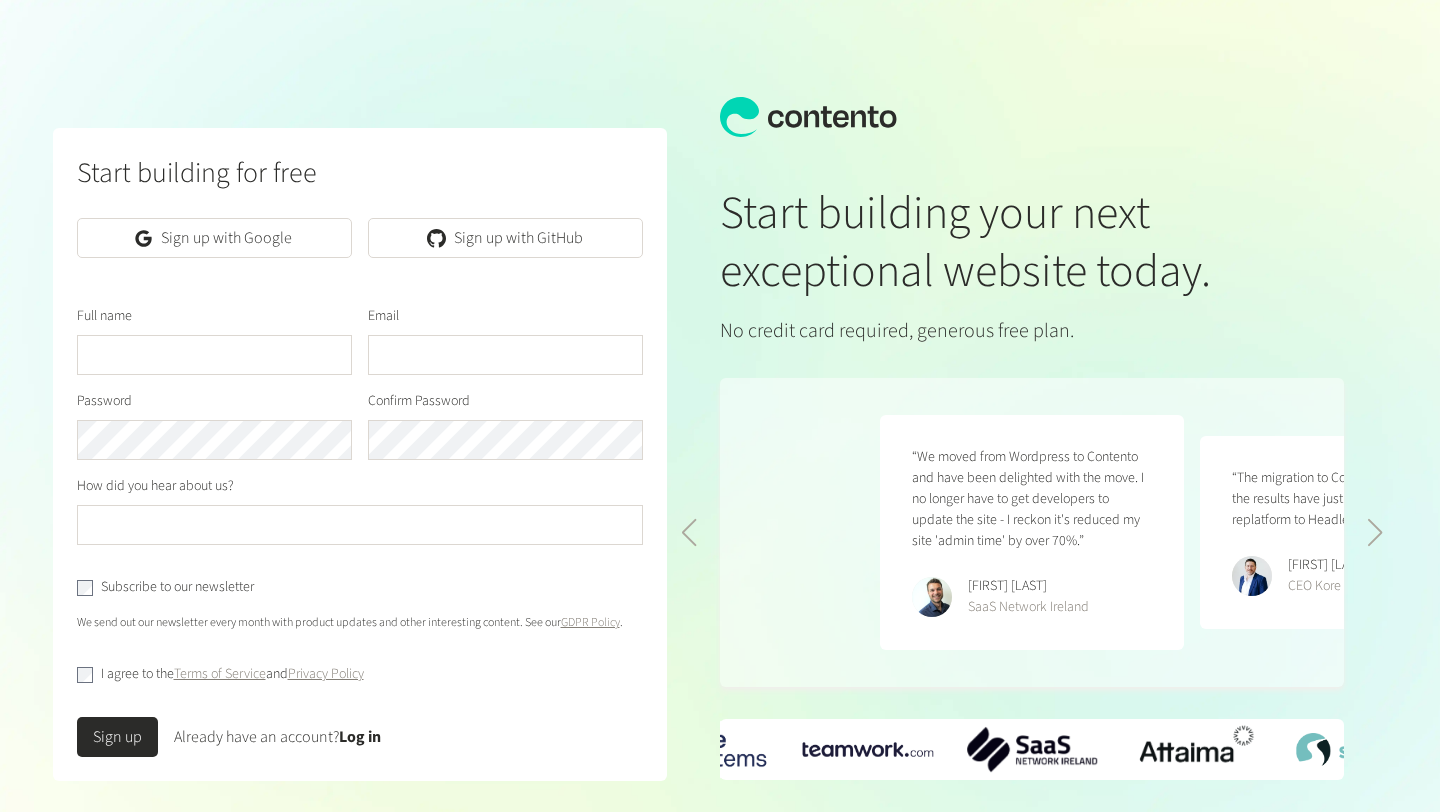 scroll, scrollTop: 0, scrollLeft: 640, axis: horizontal 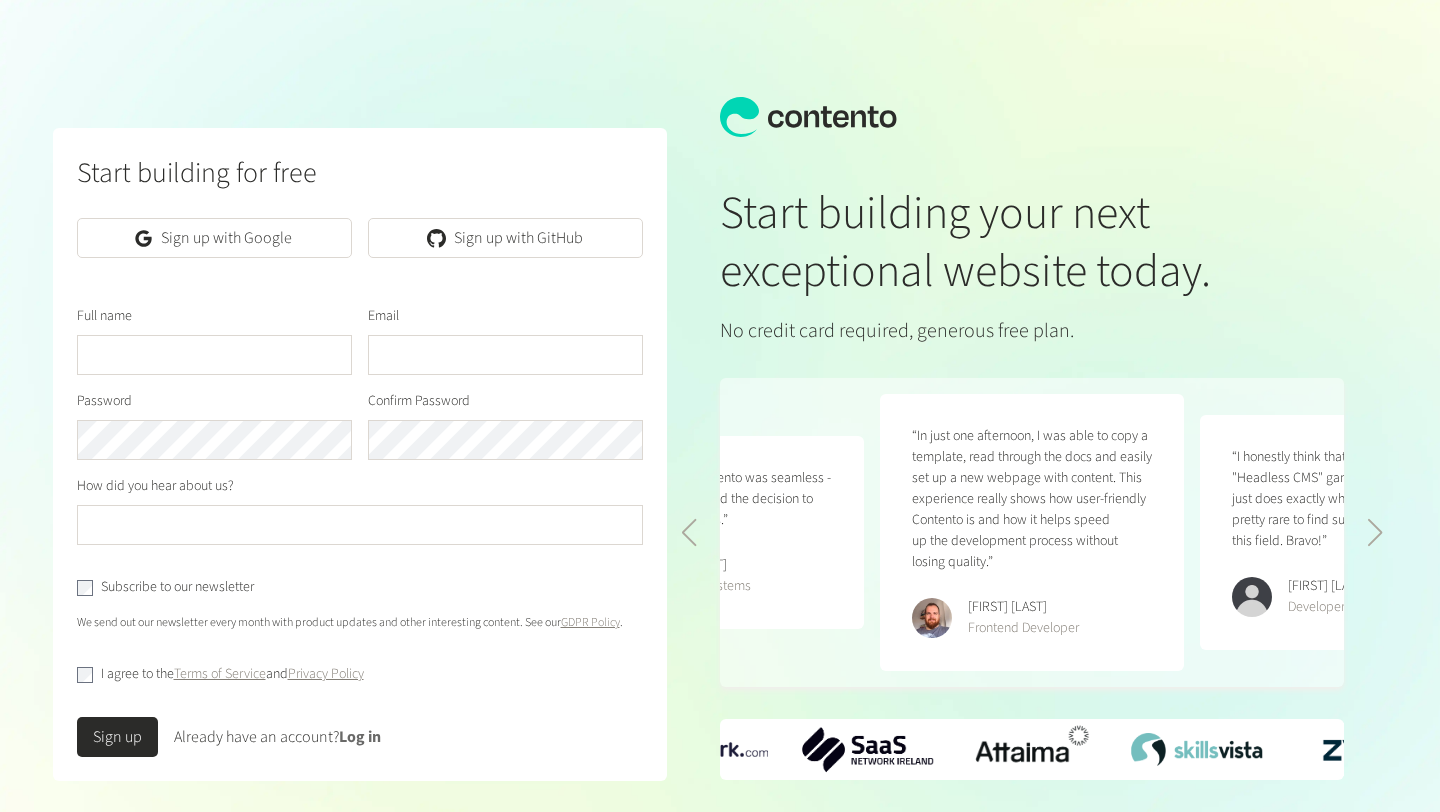 click on "Log in" 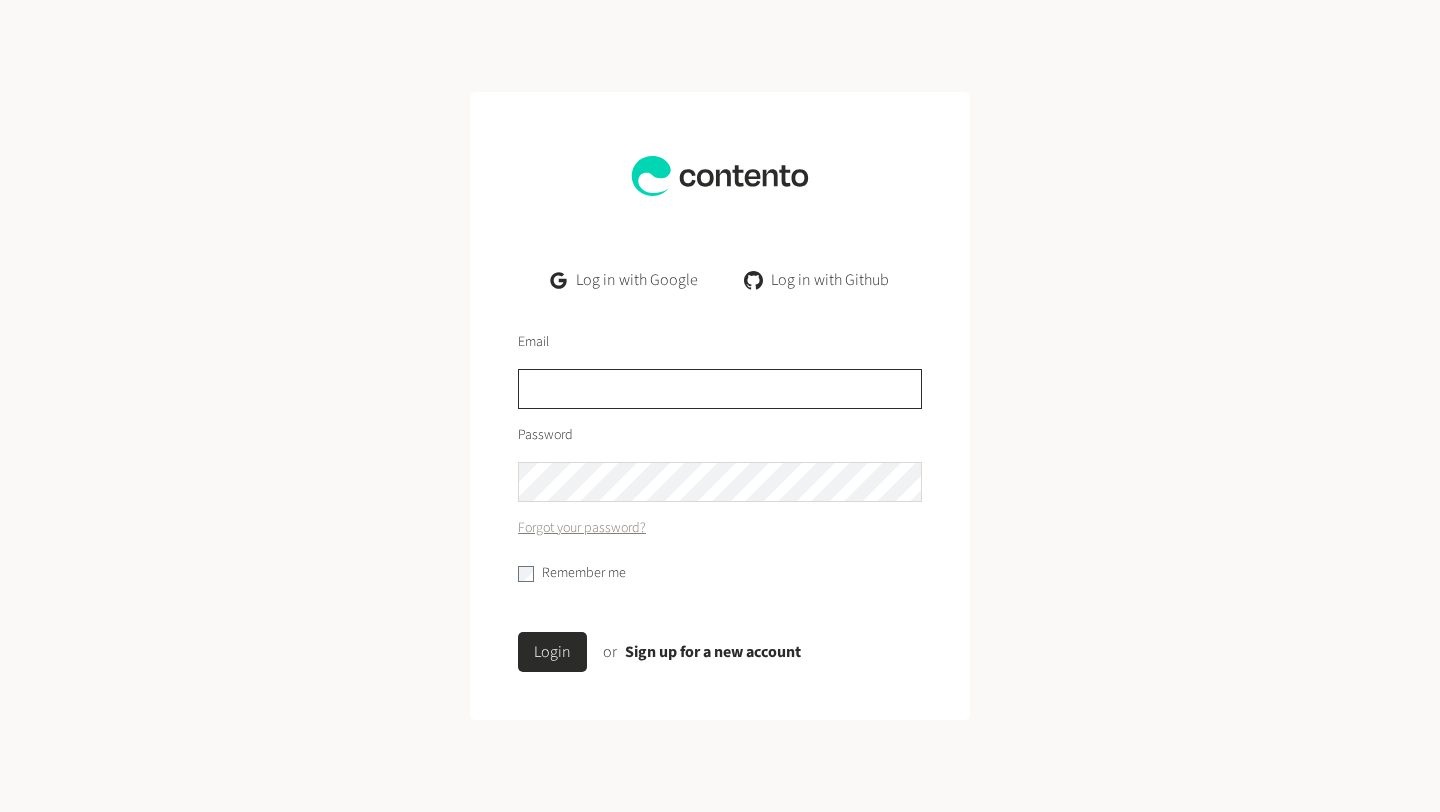 click 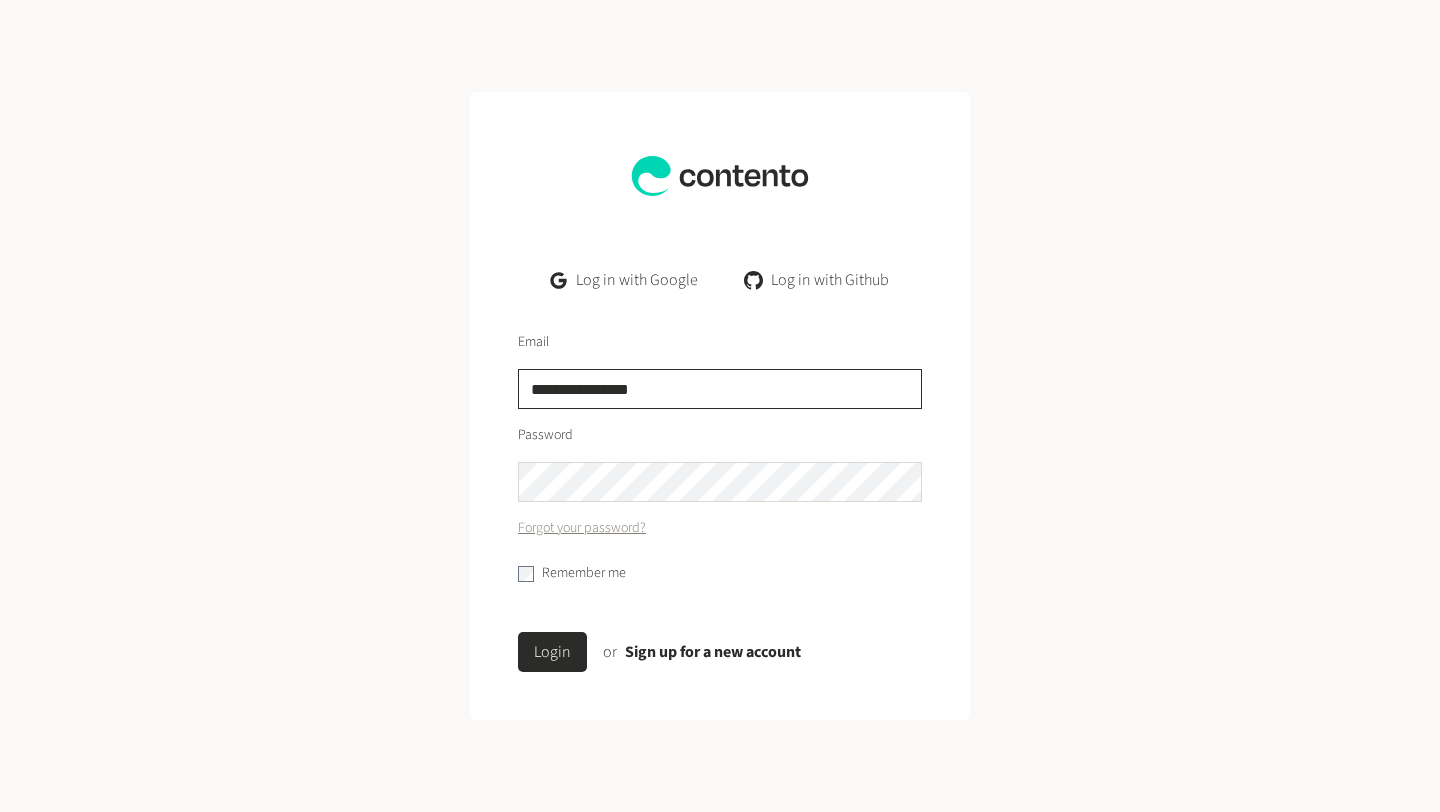 type on "**********" 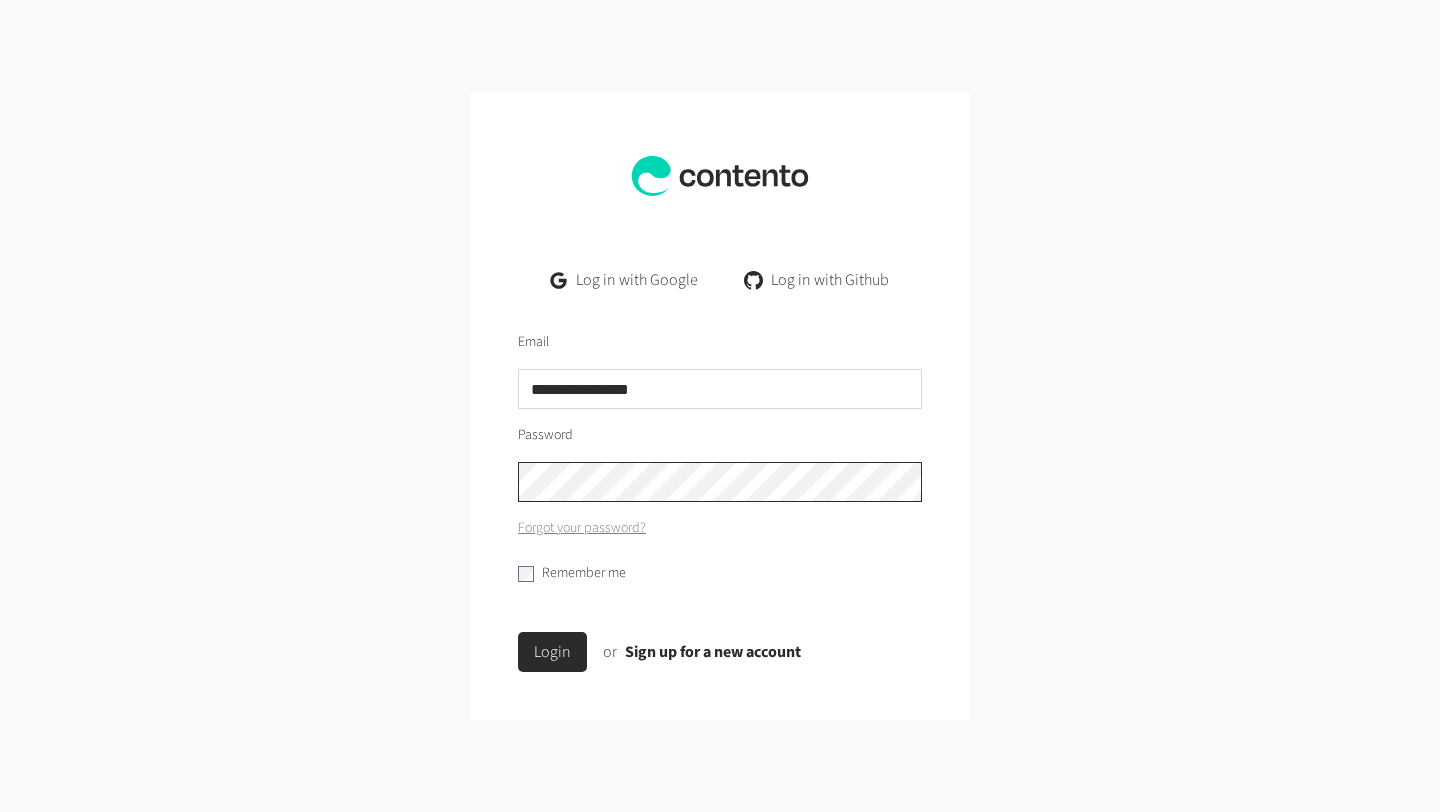 click on "Login" 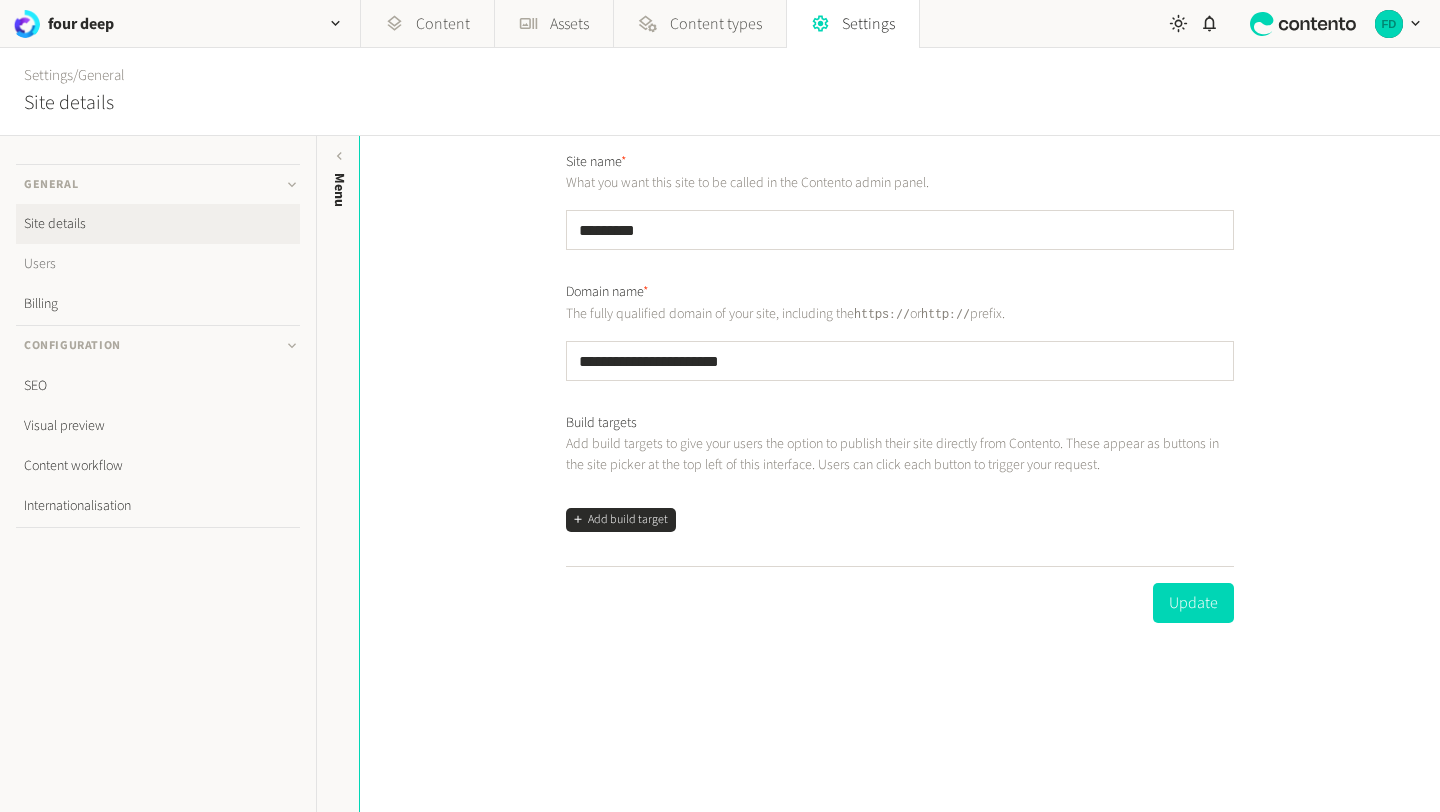 click on "Users" 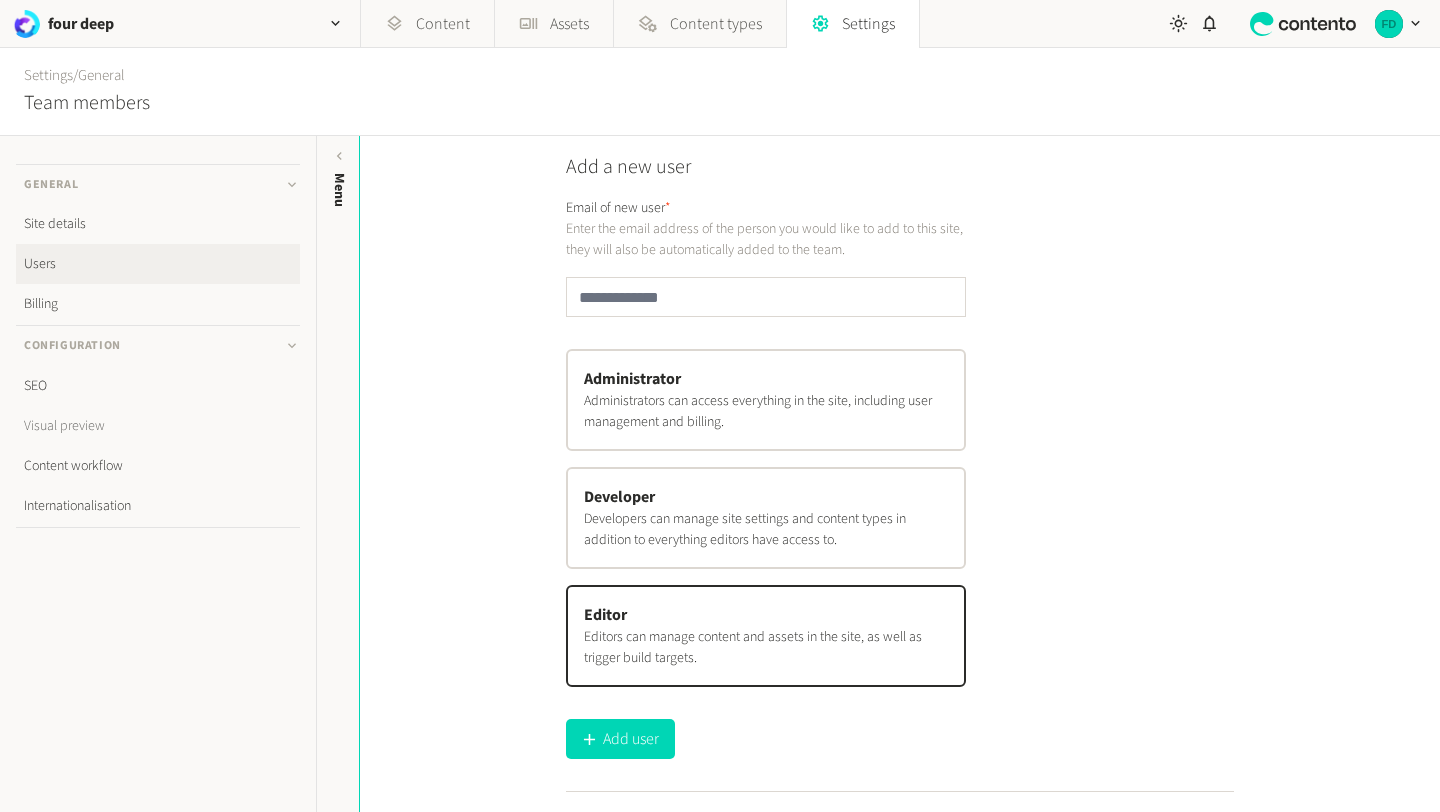click on "Visual preview" 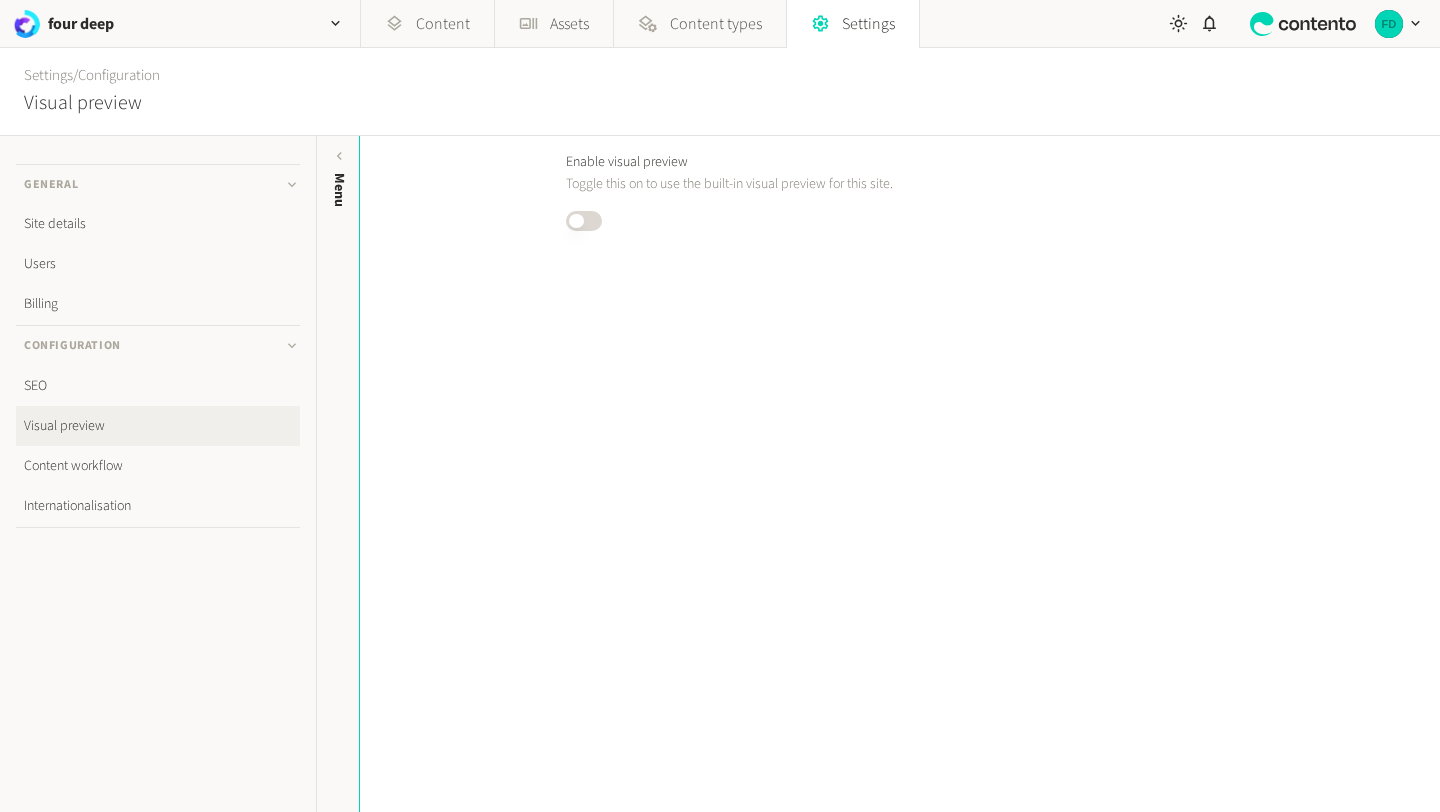 click on "Published" 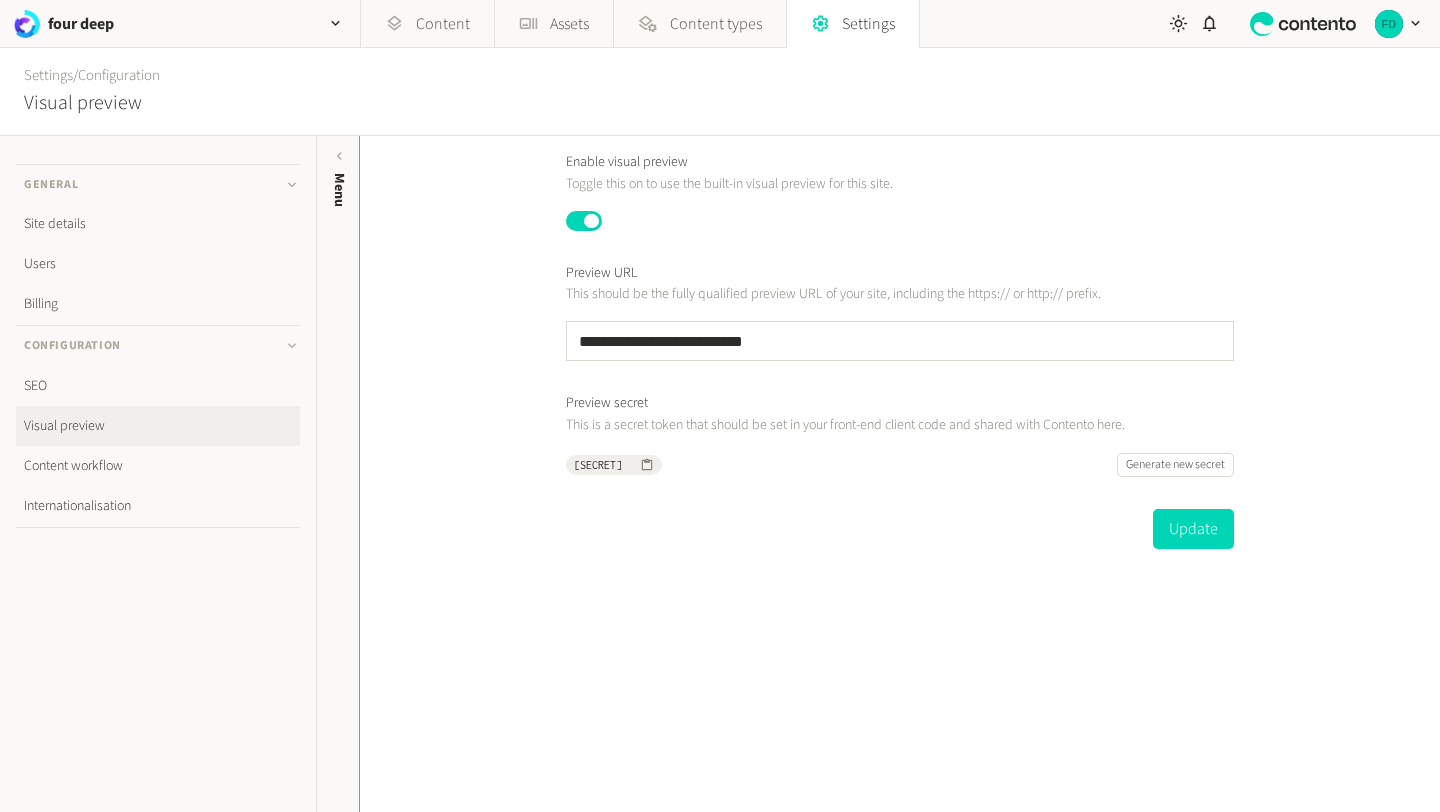 click on "Published" 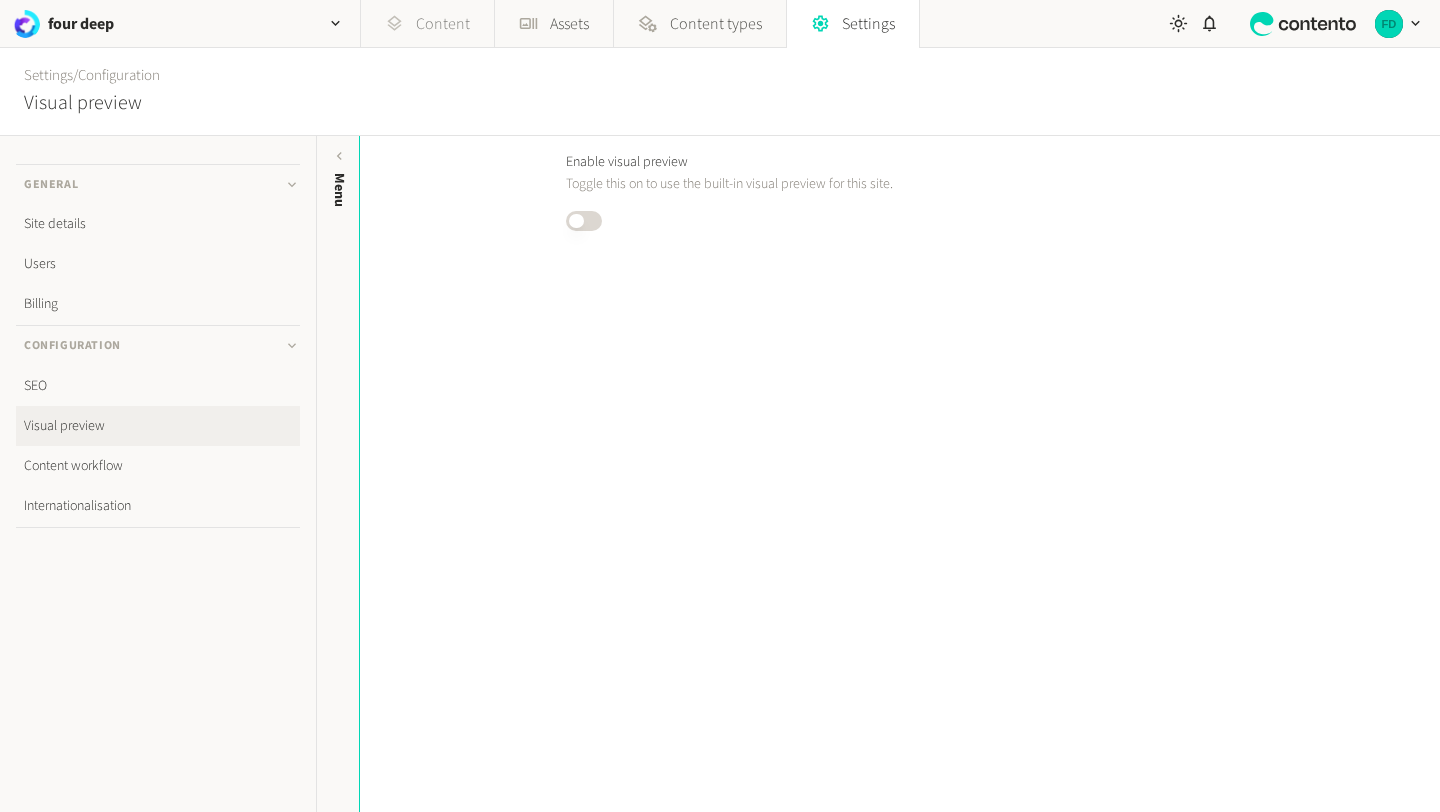 click on "Content" 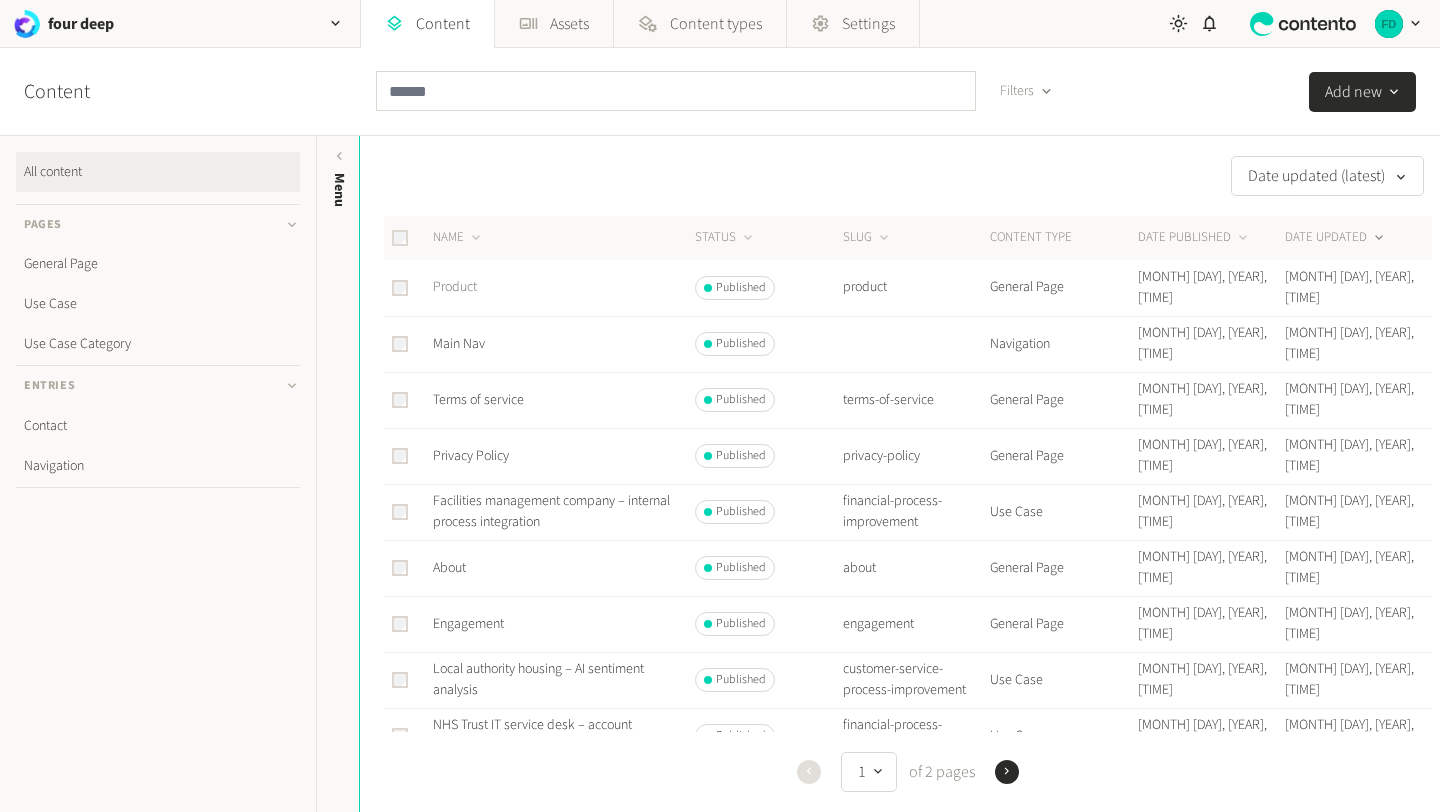 click on "Product" 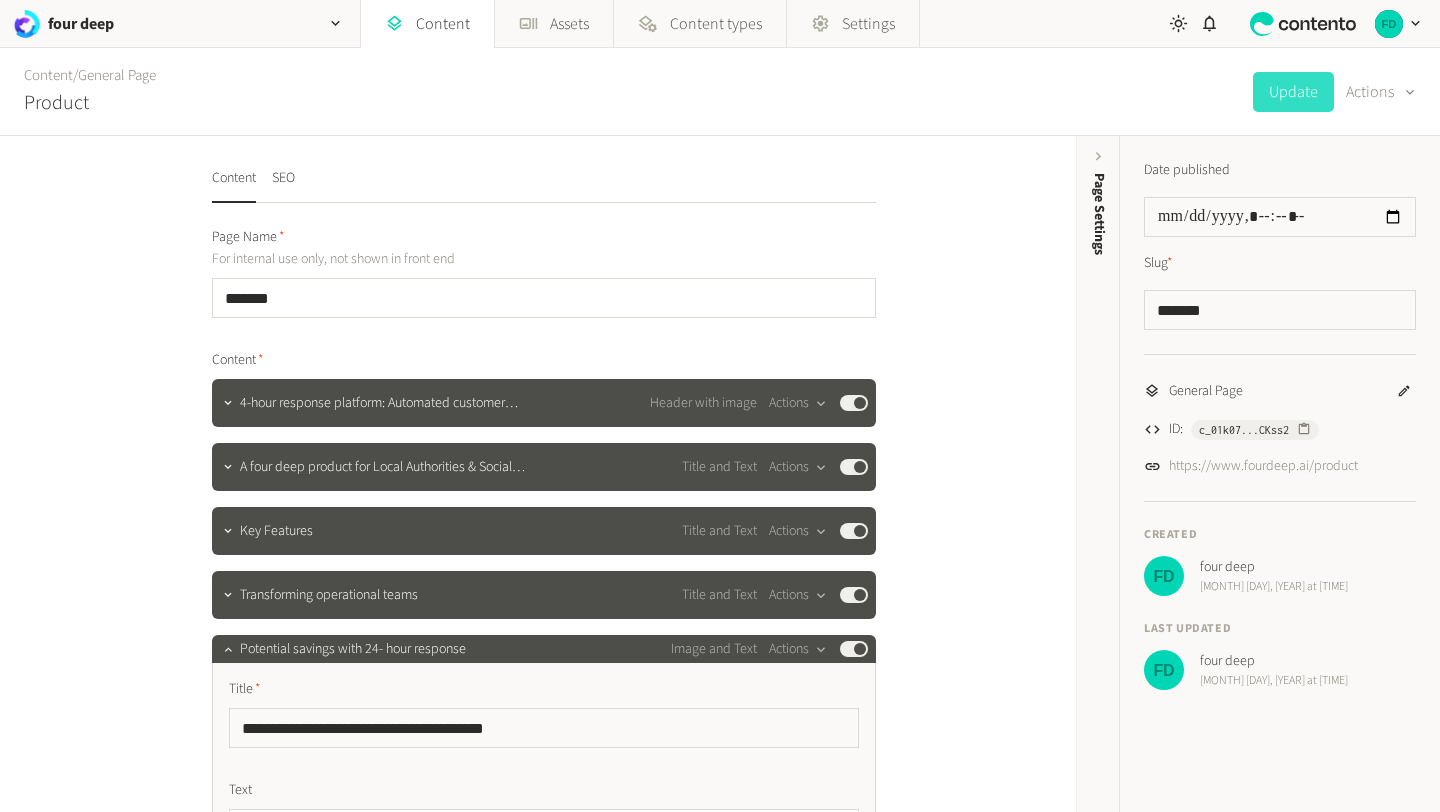 click 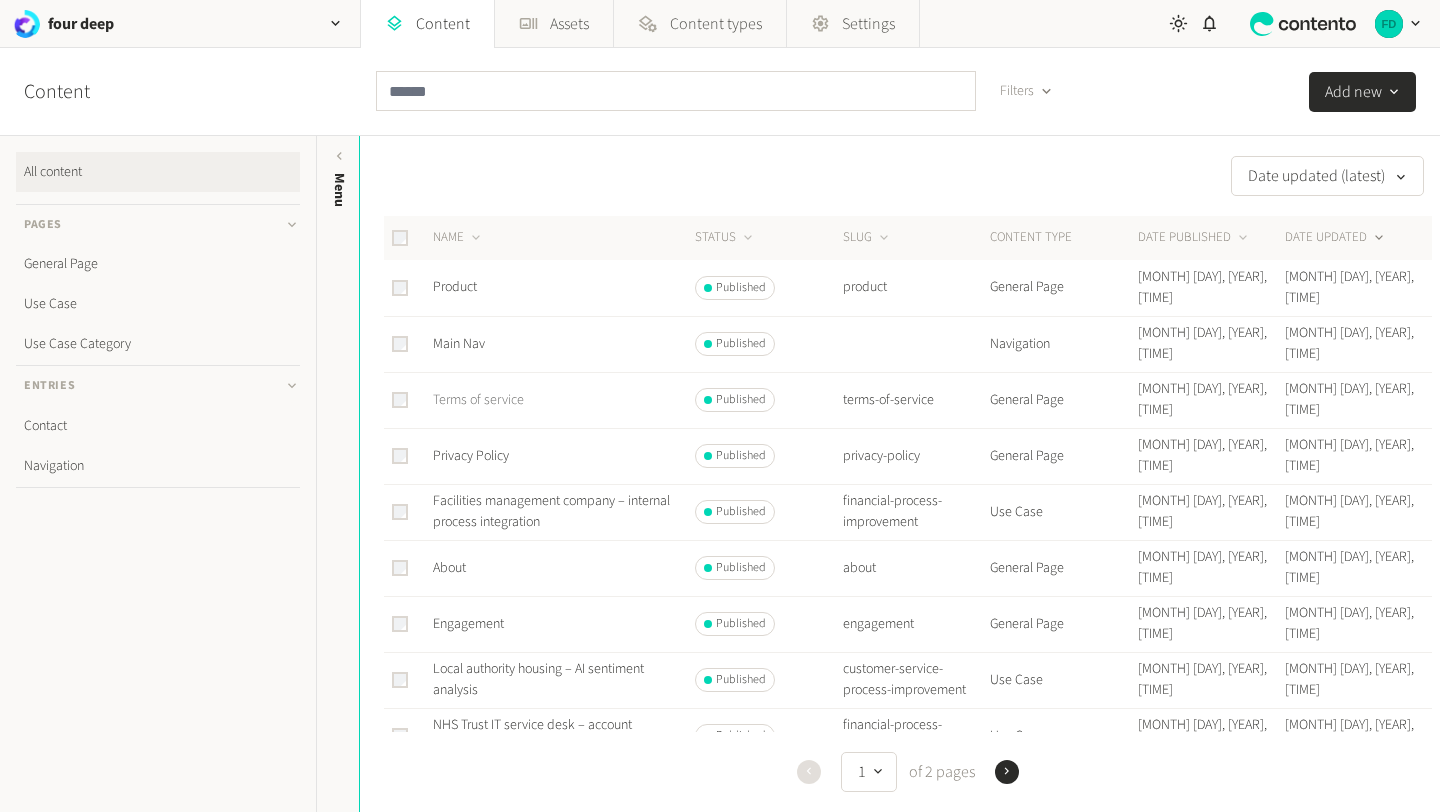 click on "Terms of service" 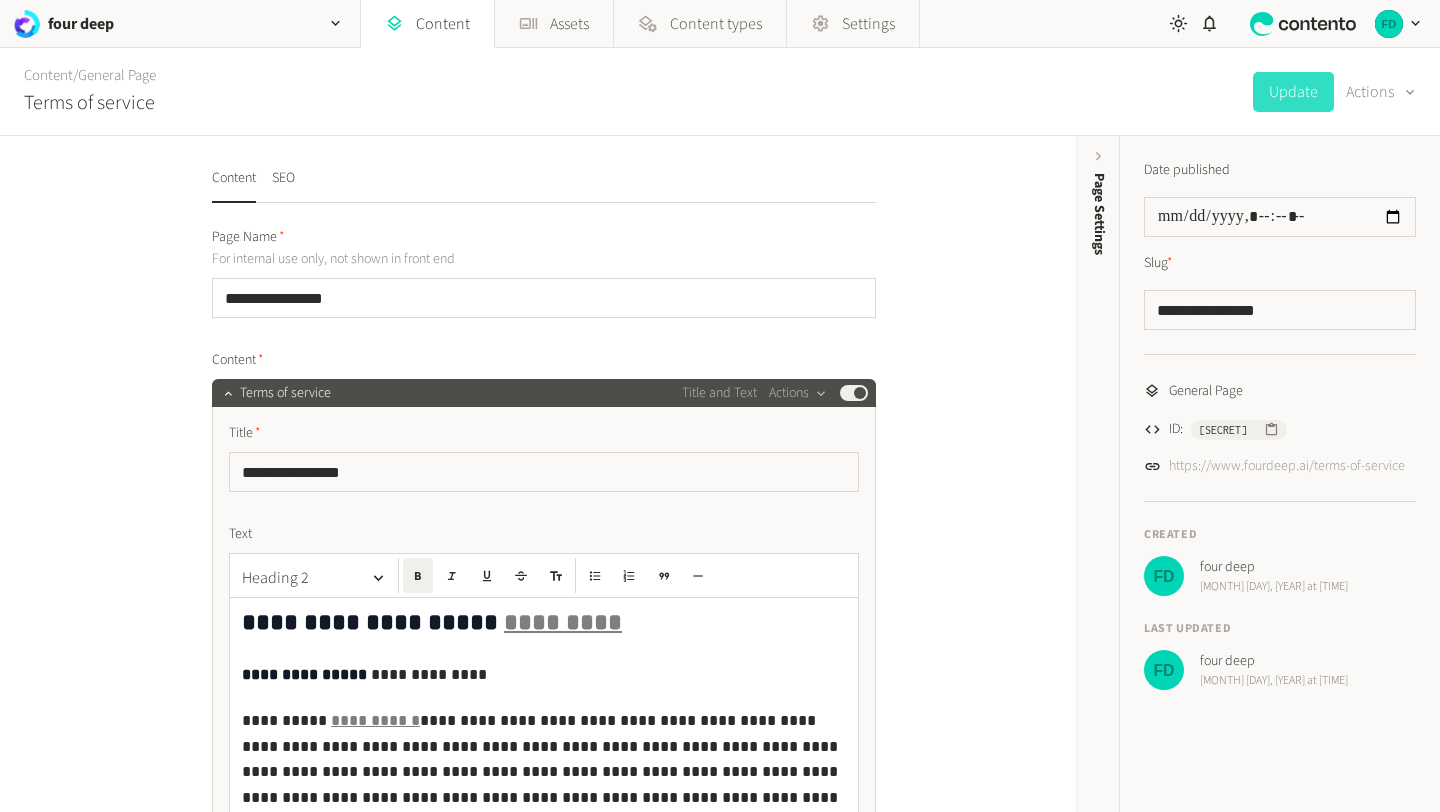 click on "https://www.fourdeep.ai/terms-of-service" 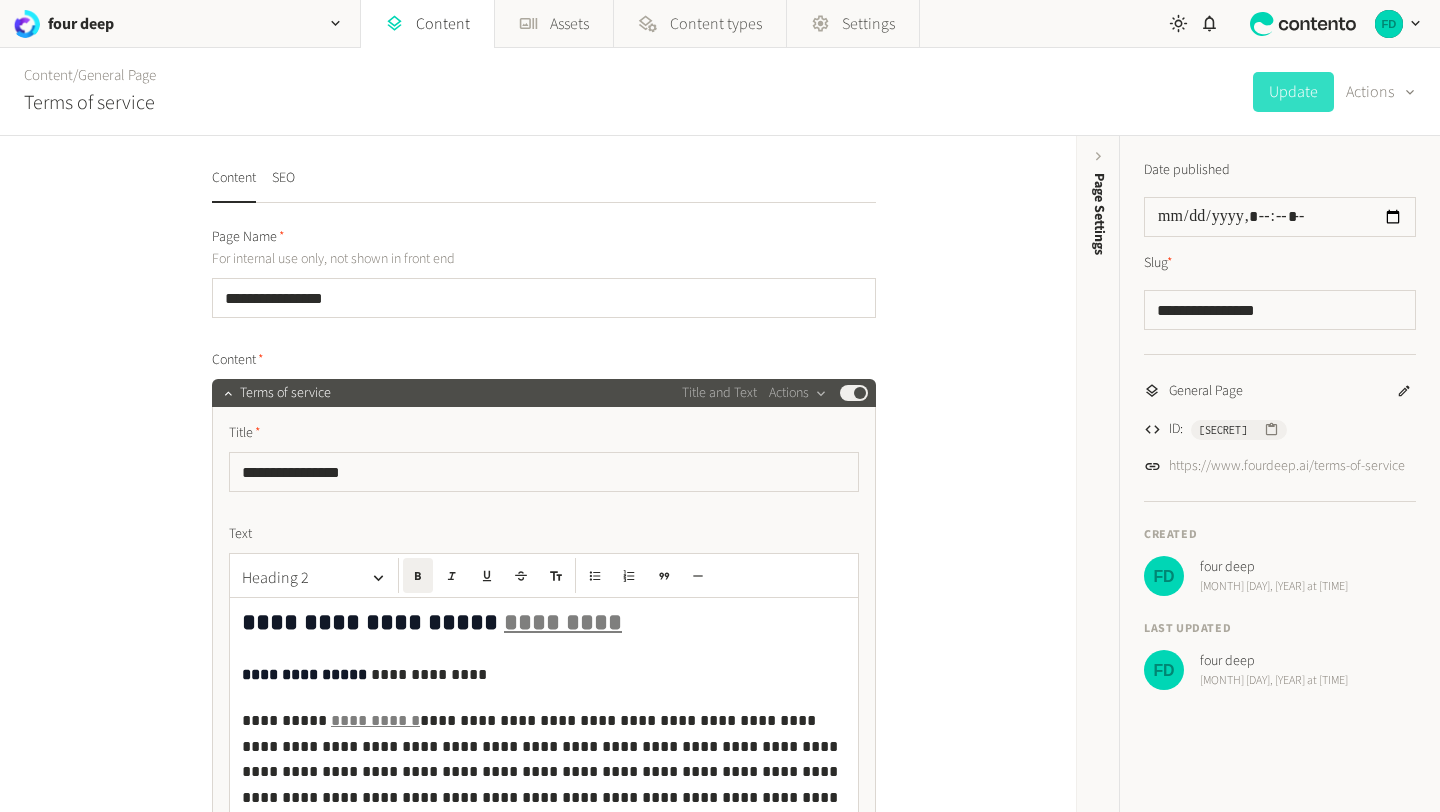 click 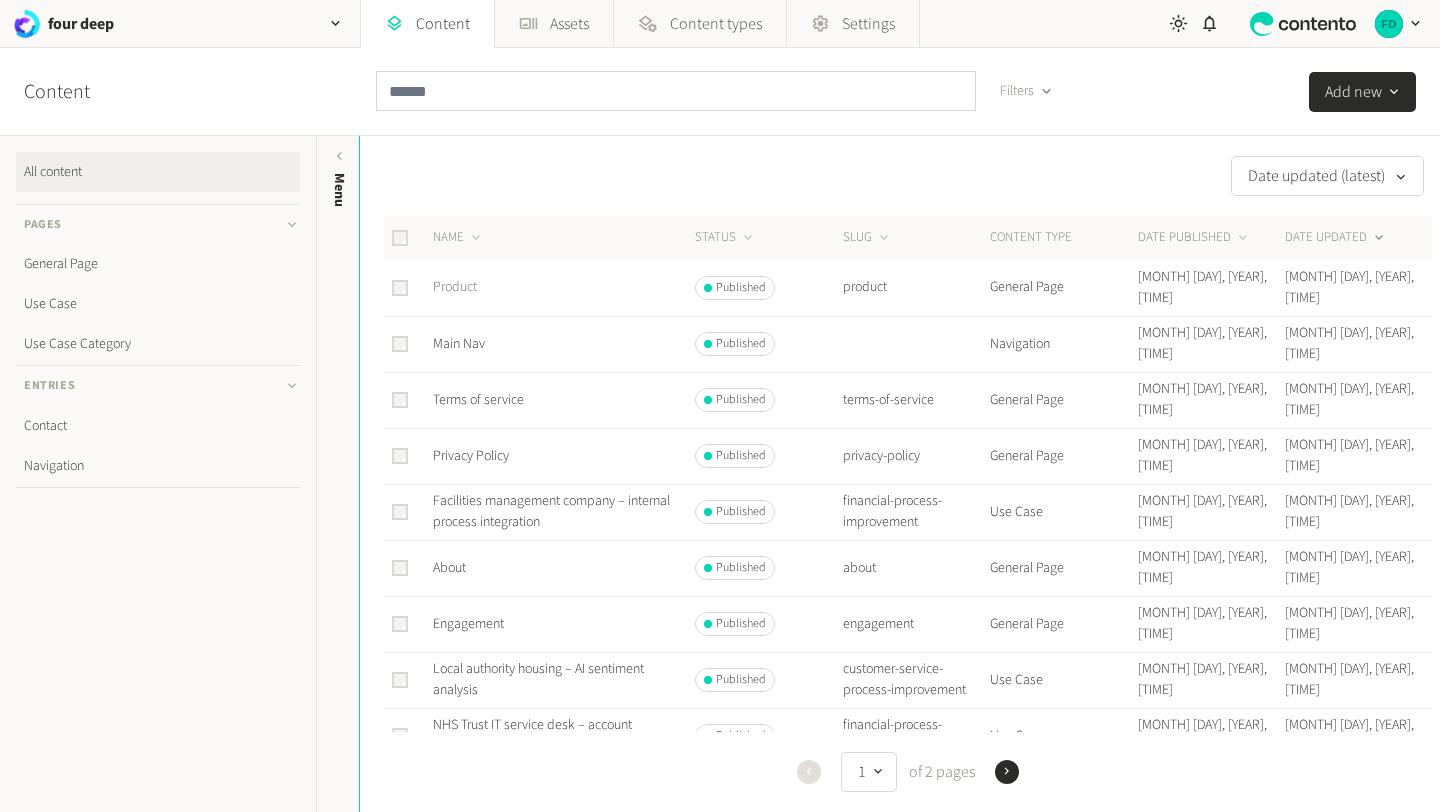 click on "Product" 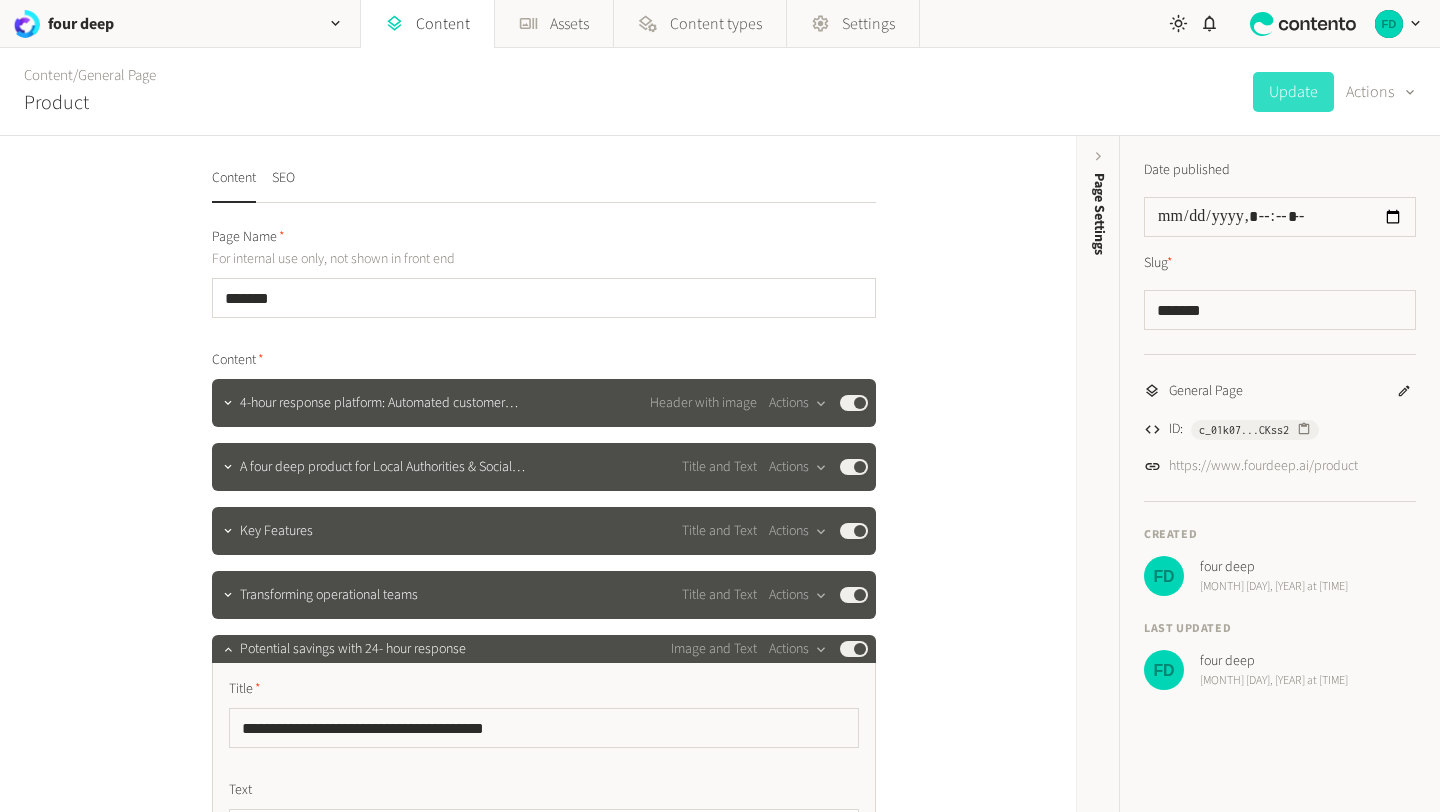 click on "General Page" 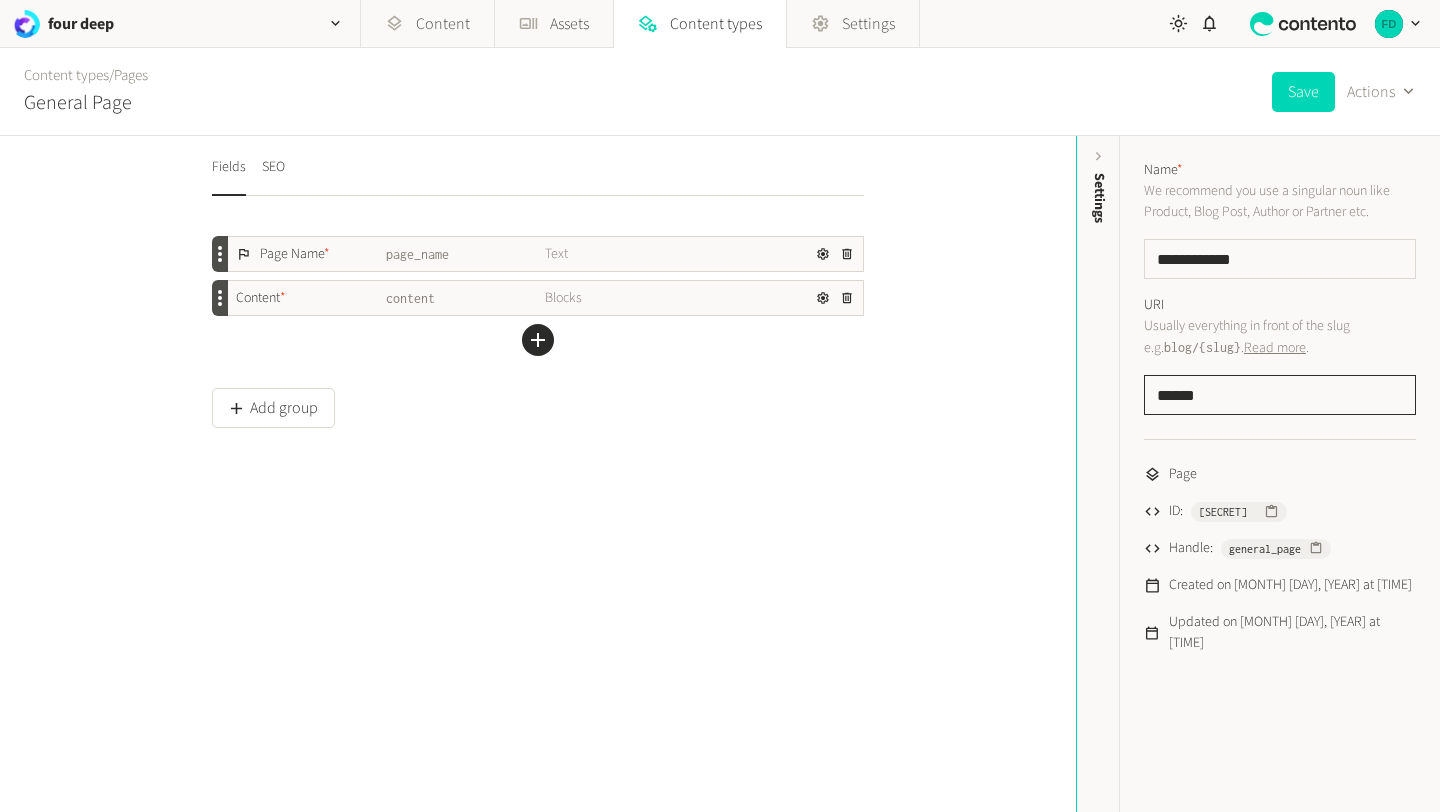click on "******" 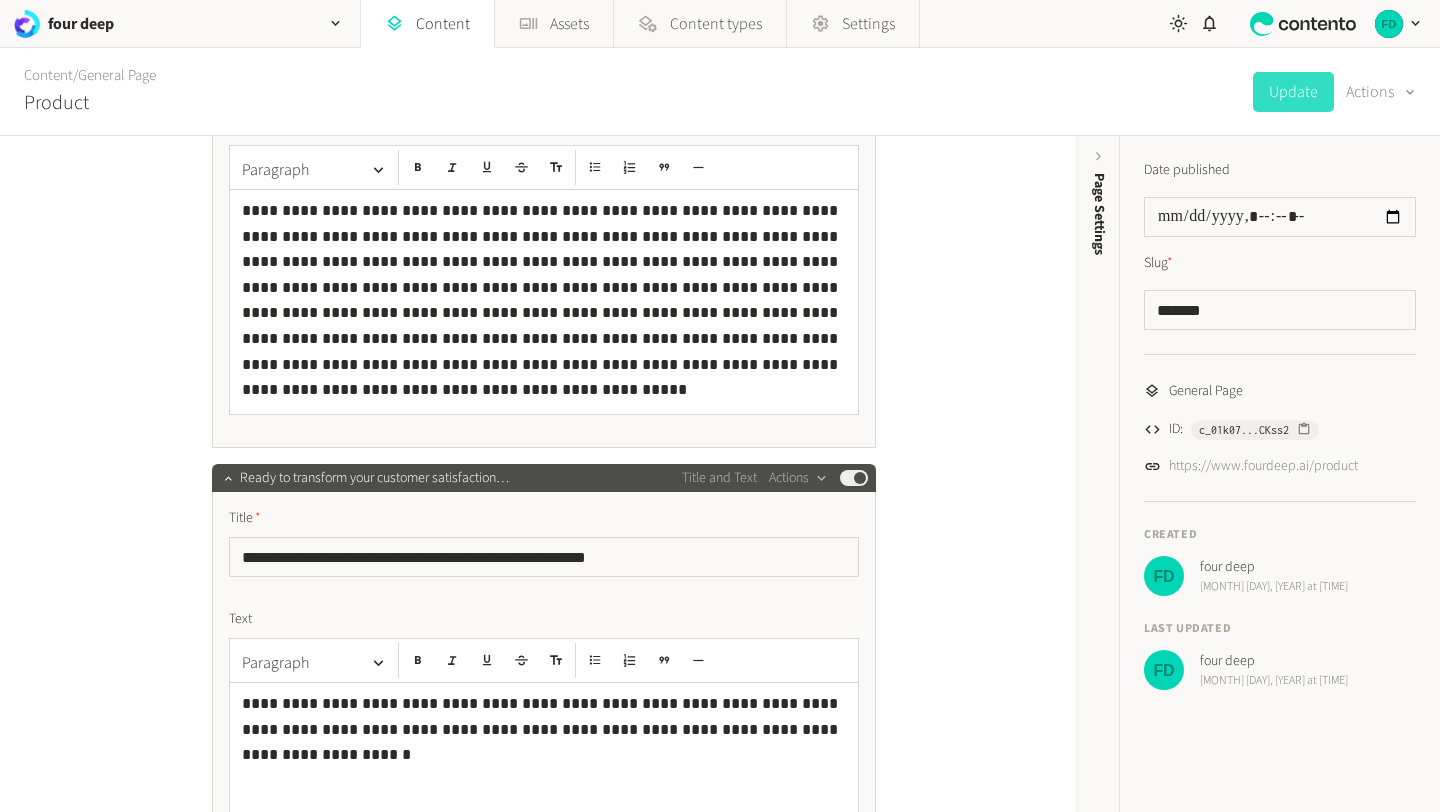 scroll, scrollTop: 2095, scrollLeft: 0, axis: vertical 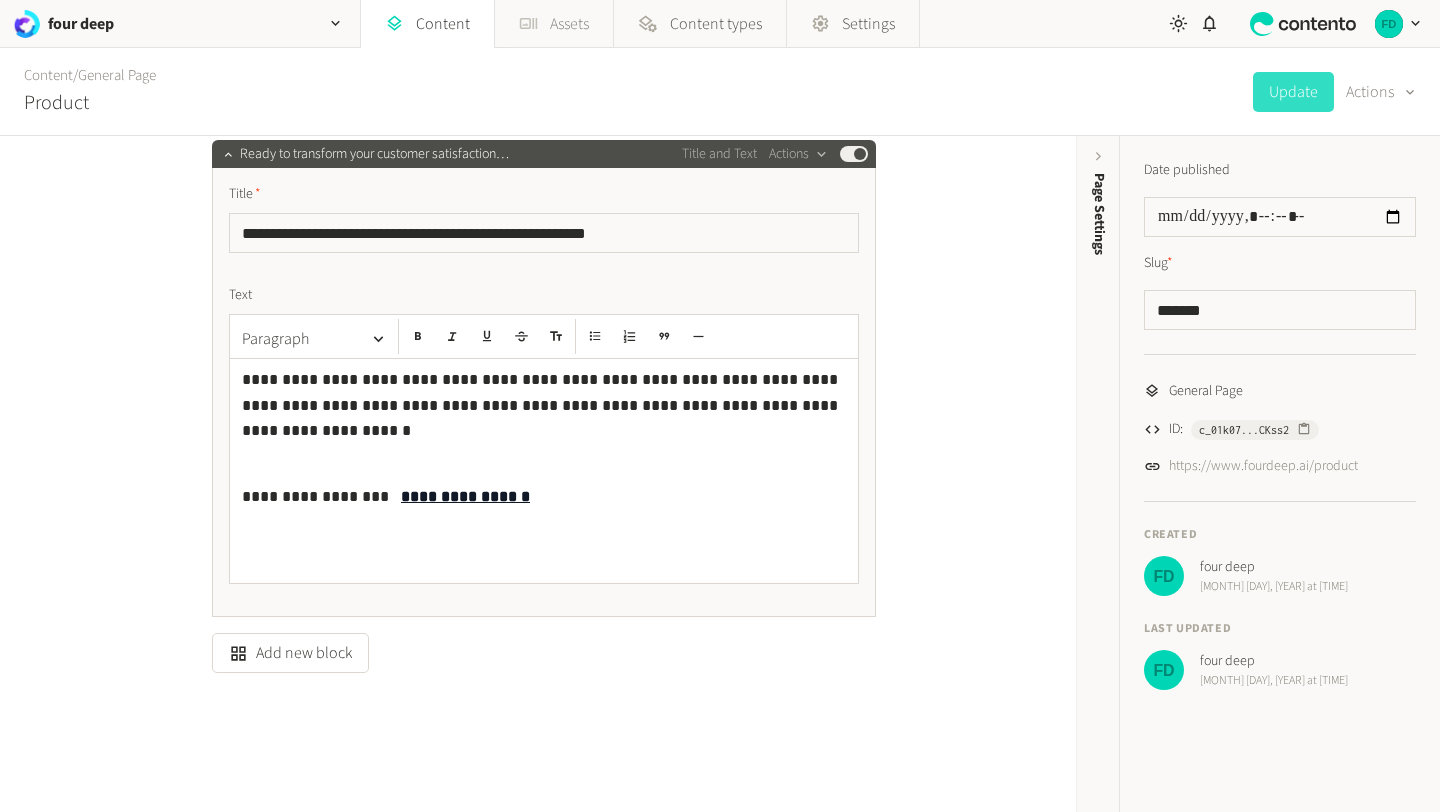 click on "Assets" 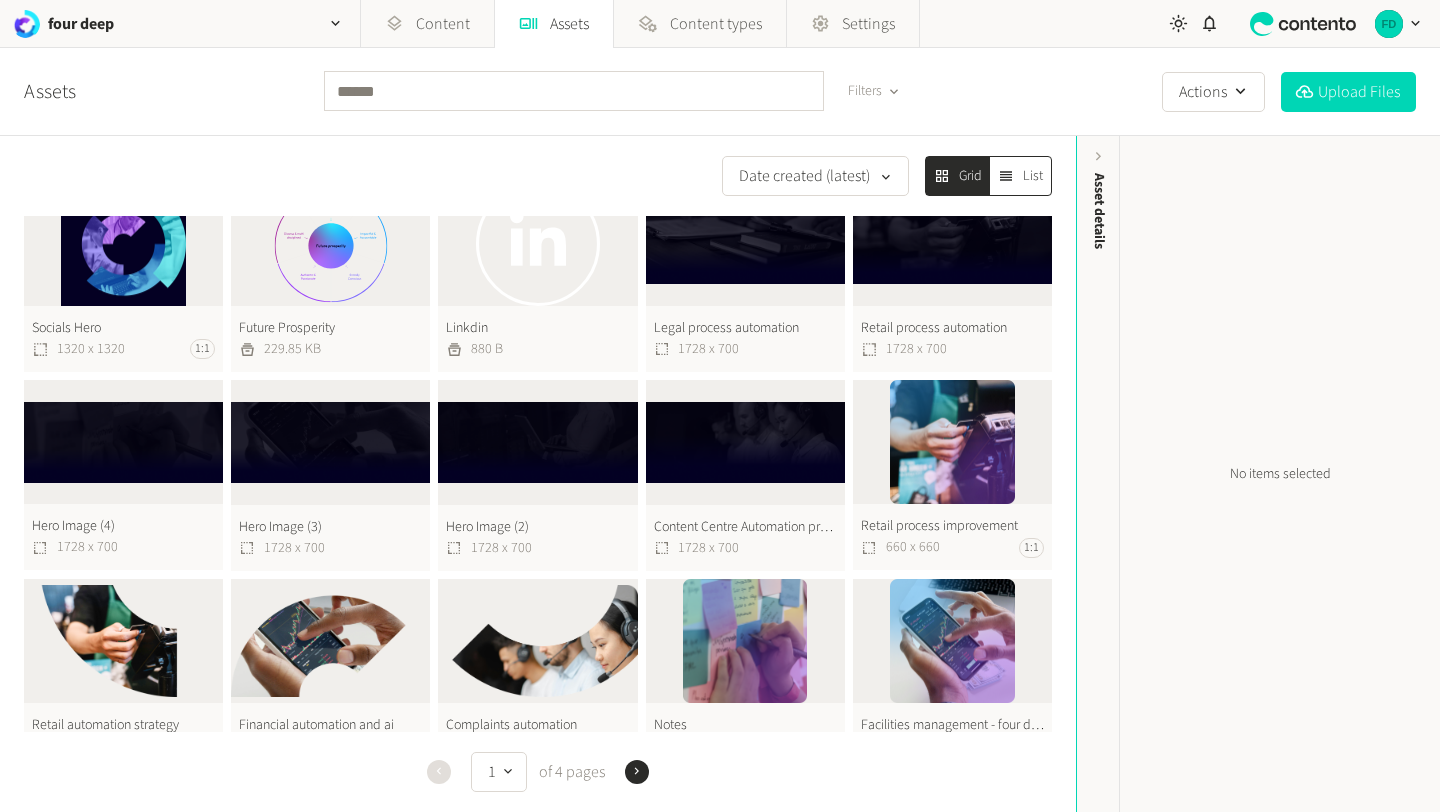 scroll, scrollTop: 468, scrollLeft: 0, axis: vertical 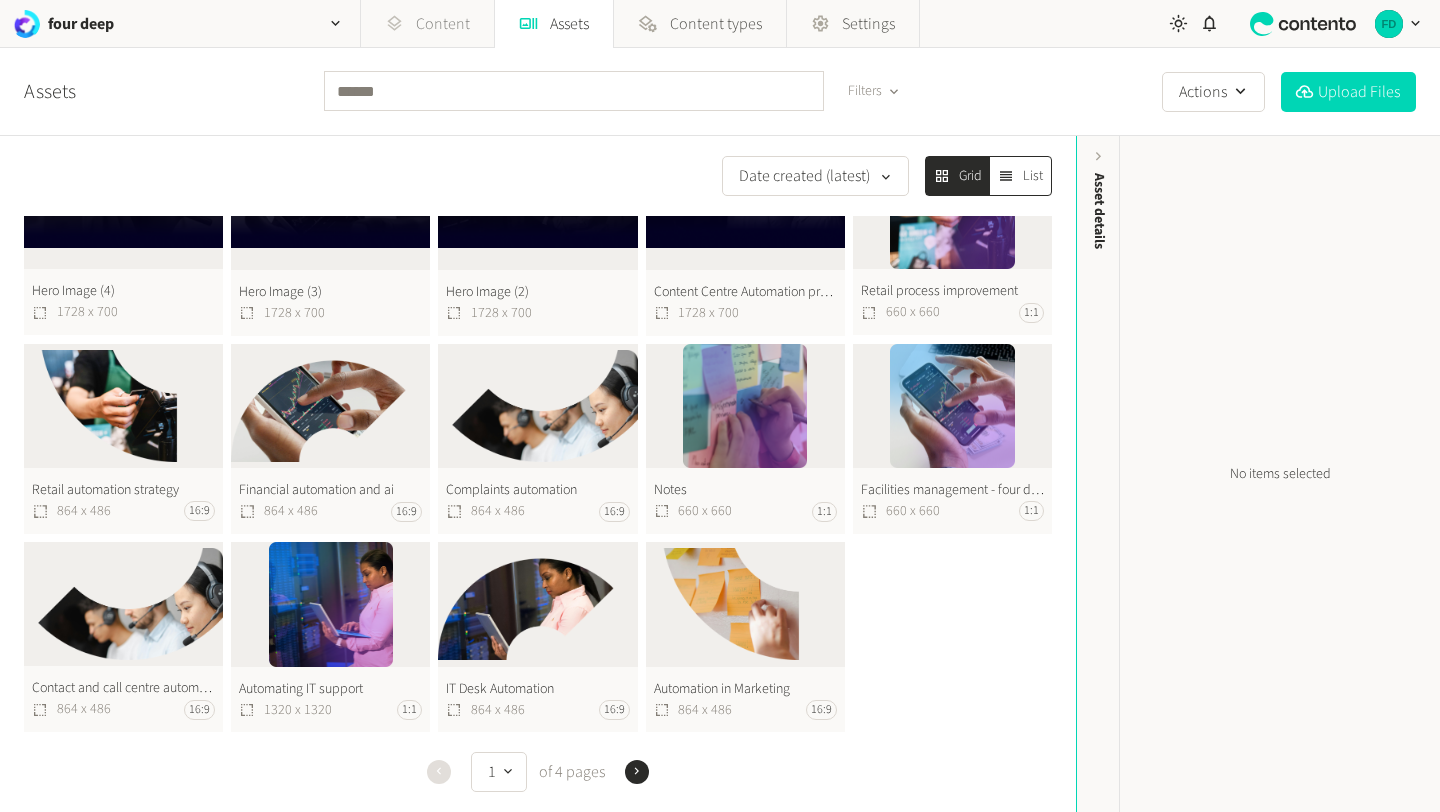 click on "Content" 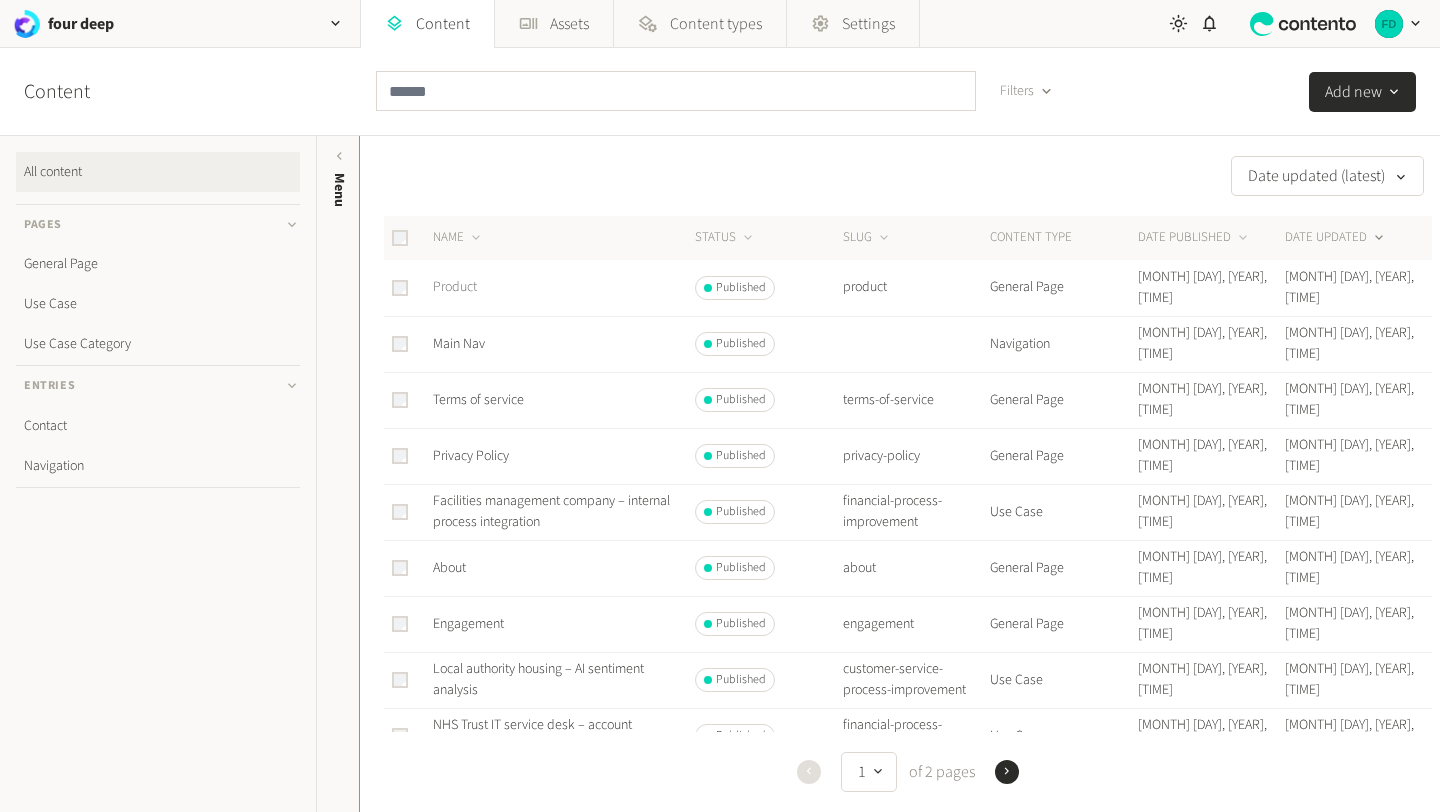 click on "Product" 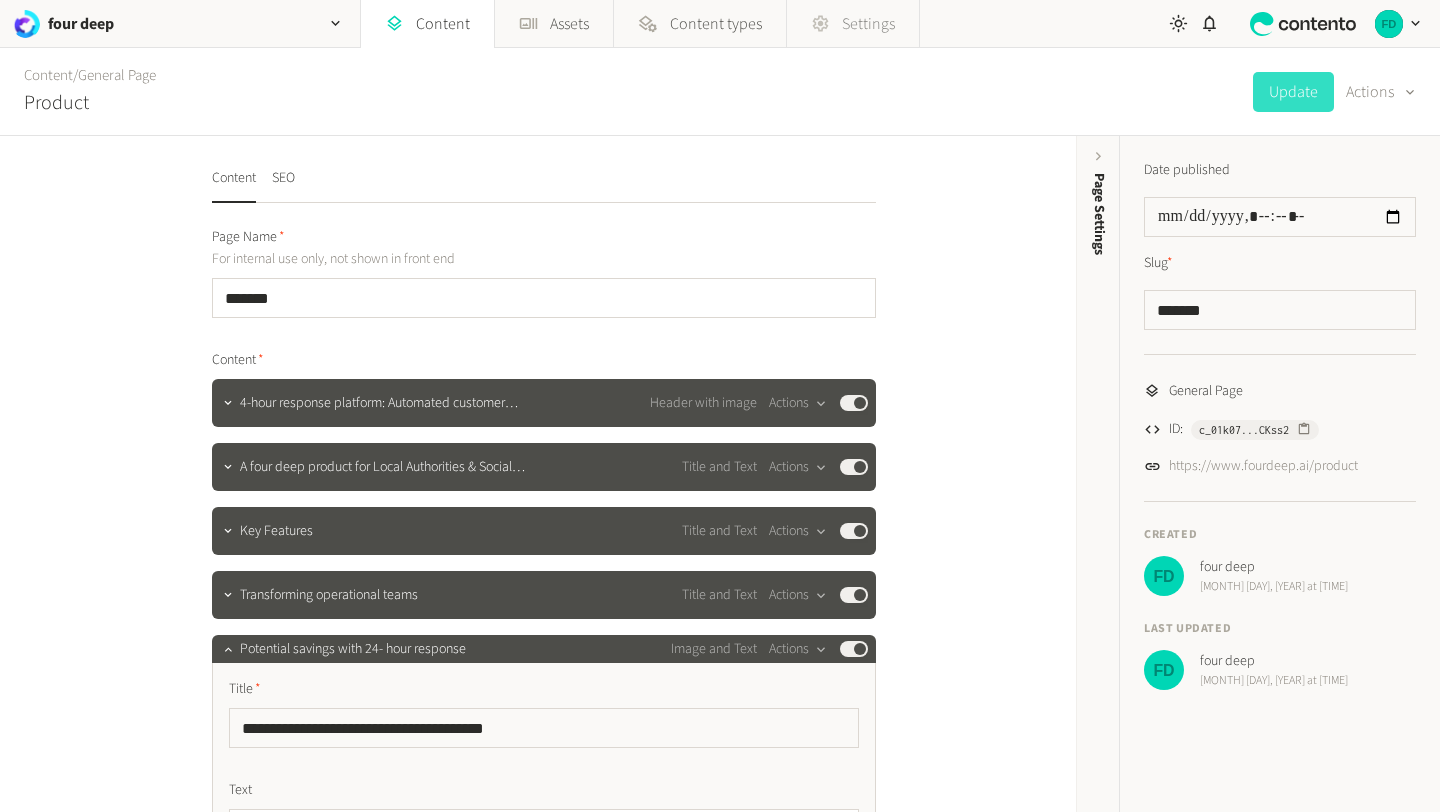 click 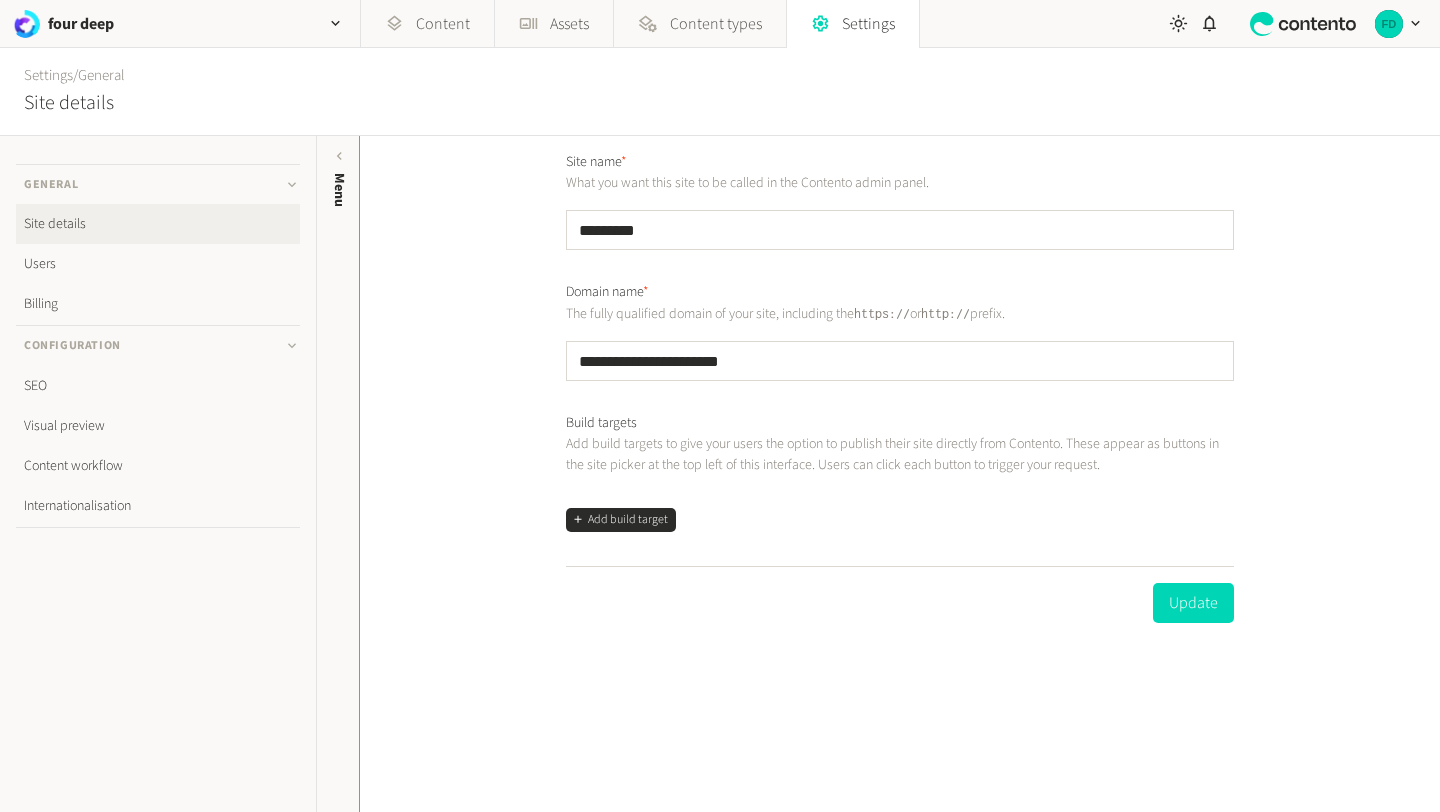 click on "Settings   /   General  Site details" 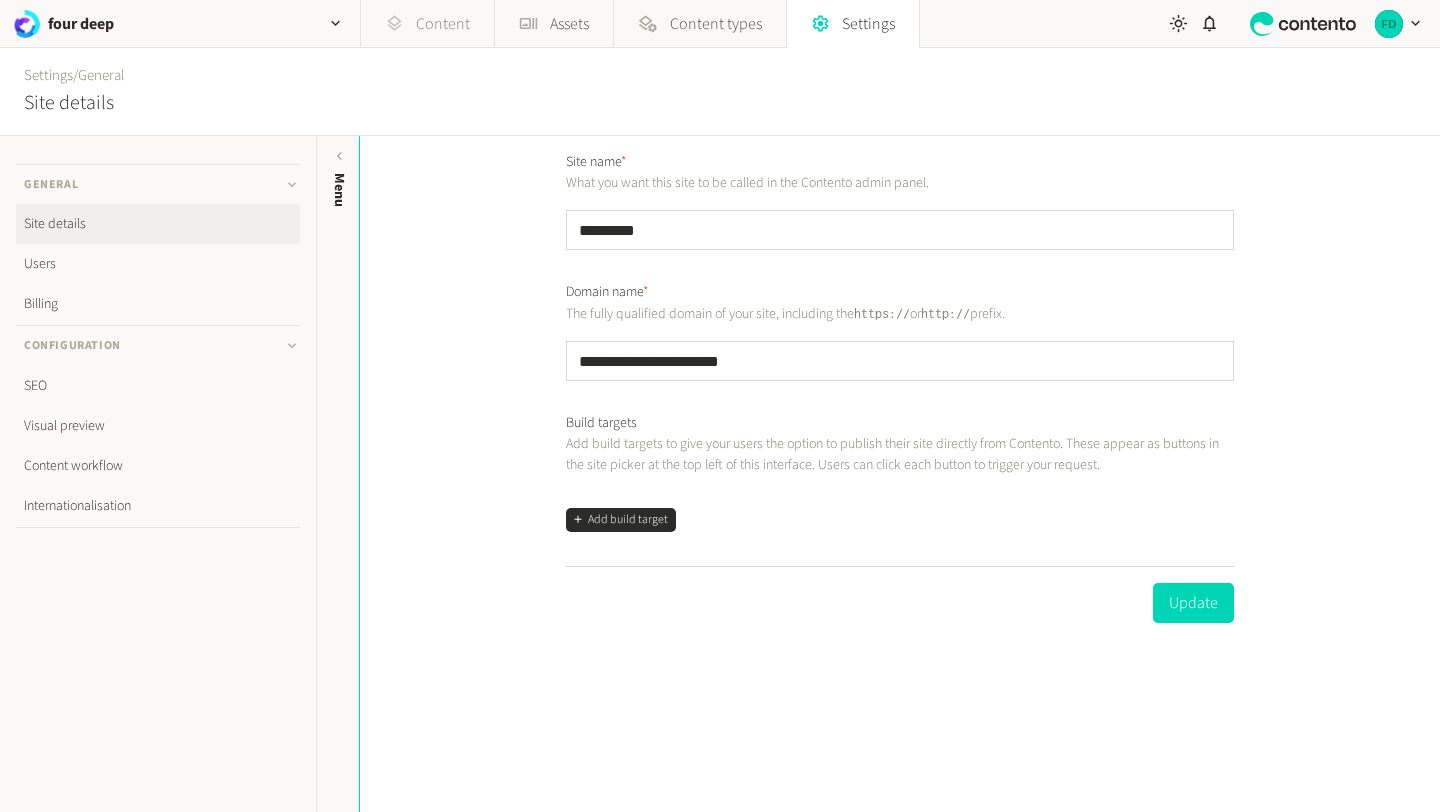 click on "Content" 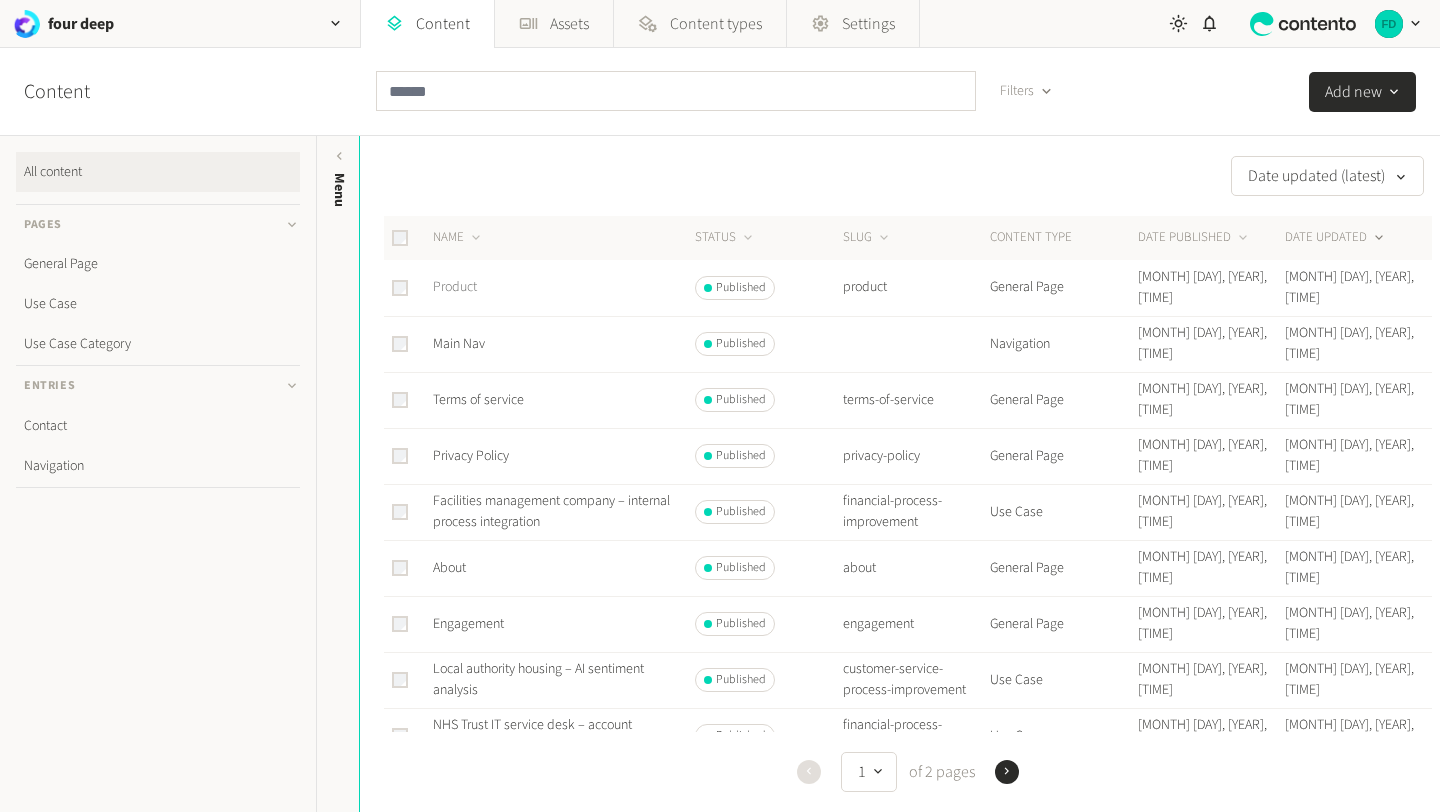 click on "Product" 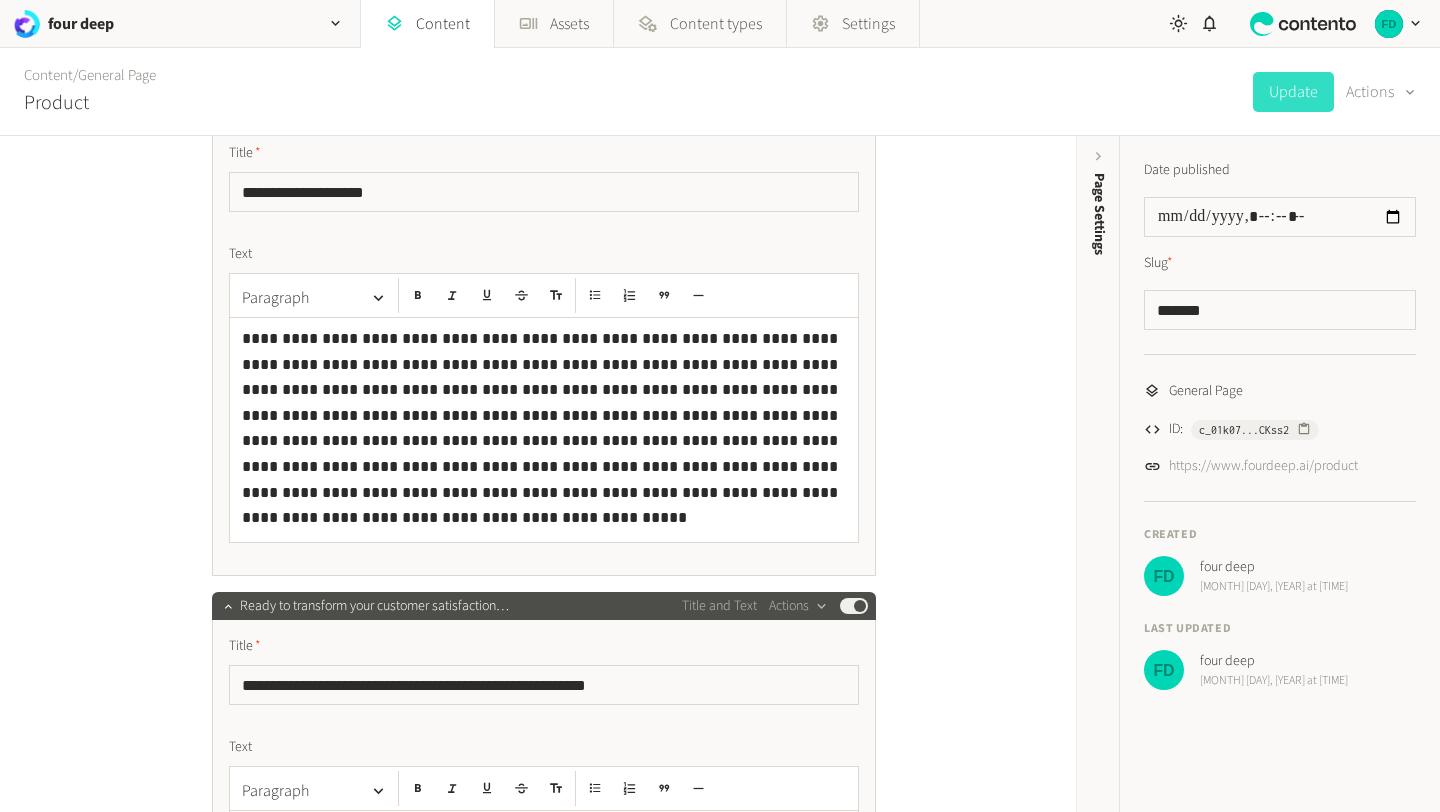 scroll, scrollTop: 2095, scrollLeft: 0, axis: vertical 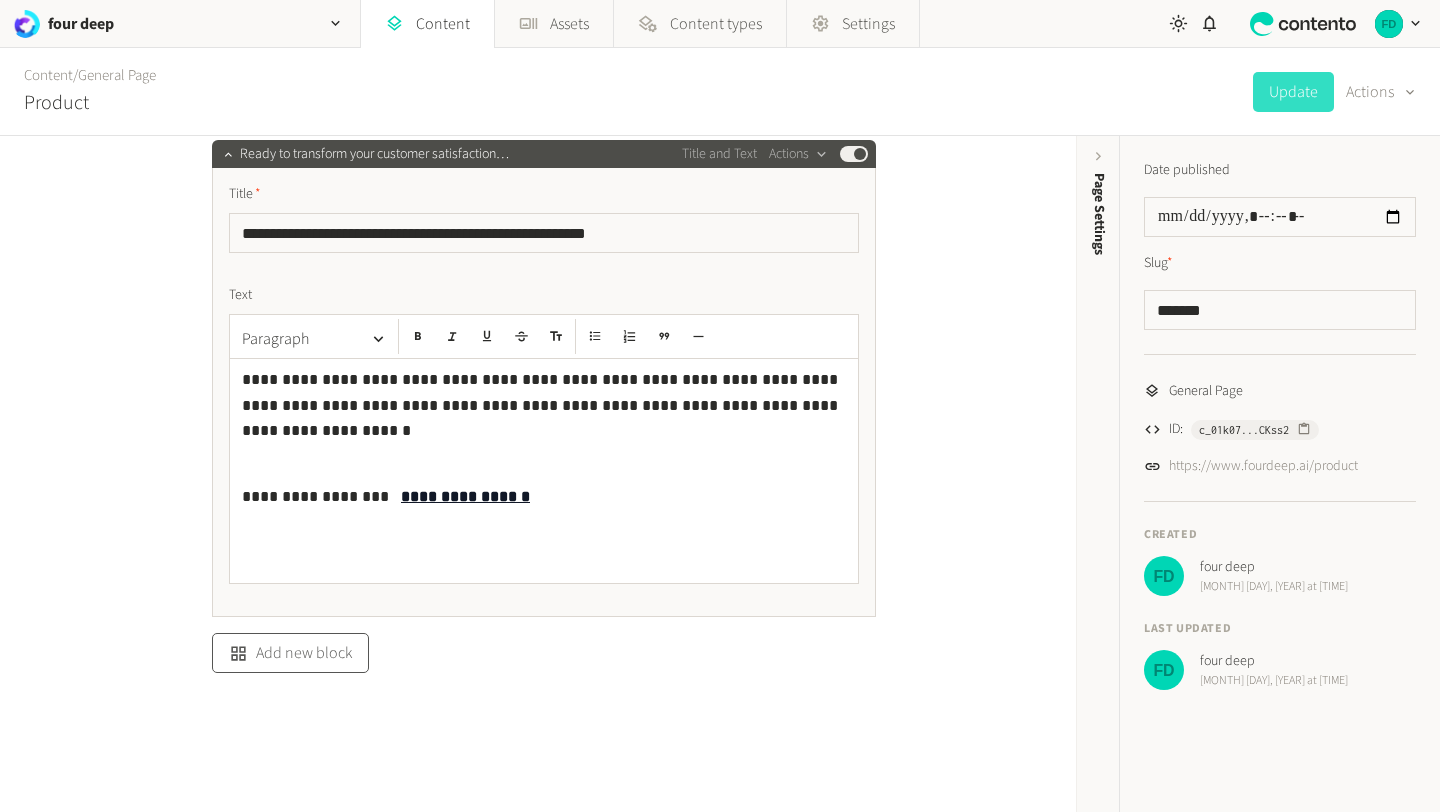click on "Add new block" 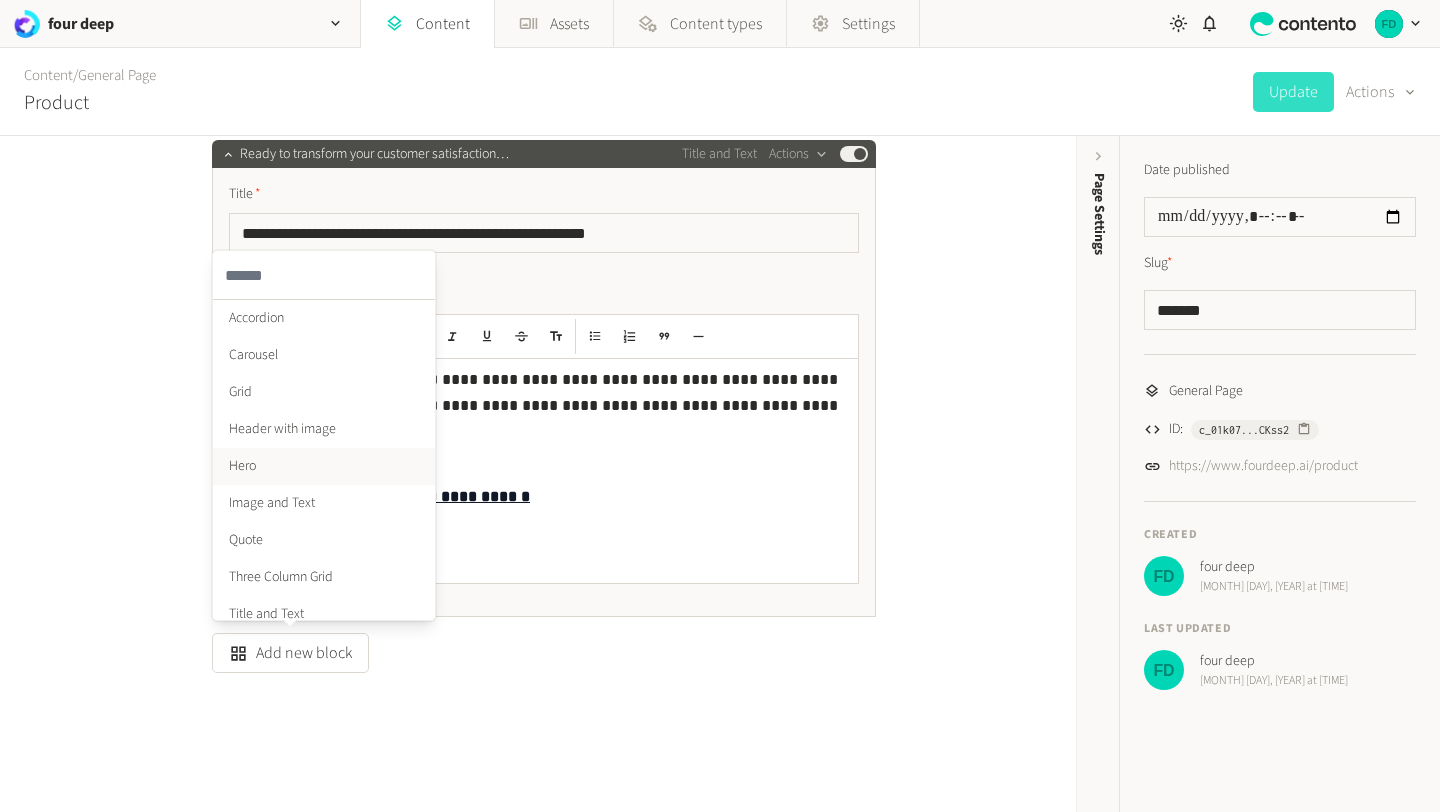 scroll, scrollTop: 50, scrollLeft: 0, axis: vertical 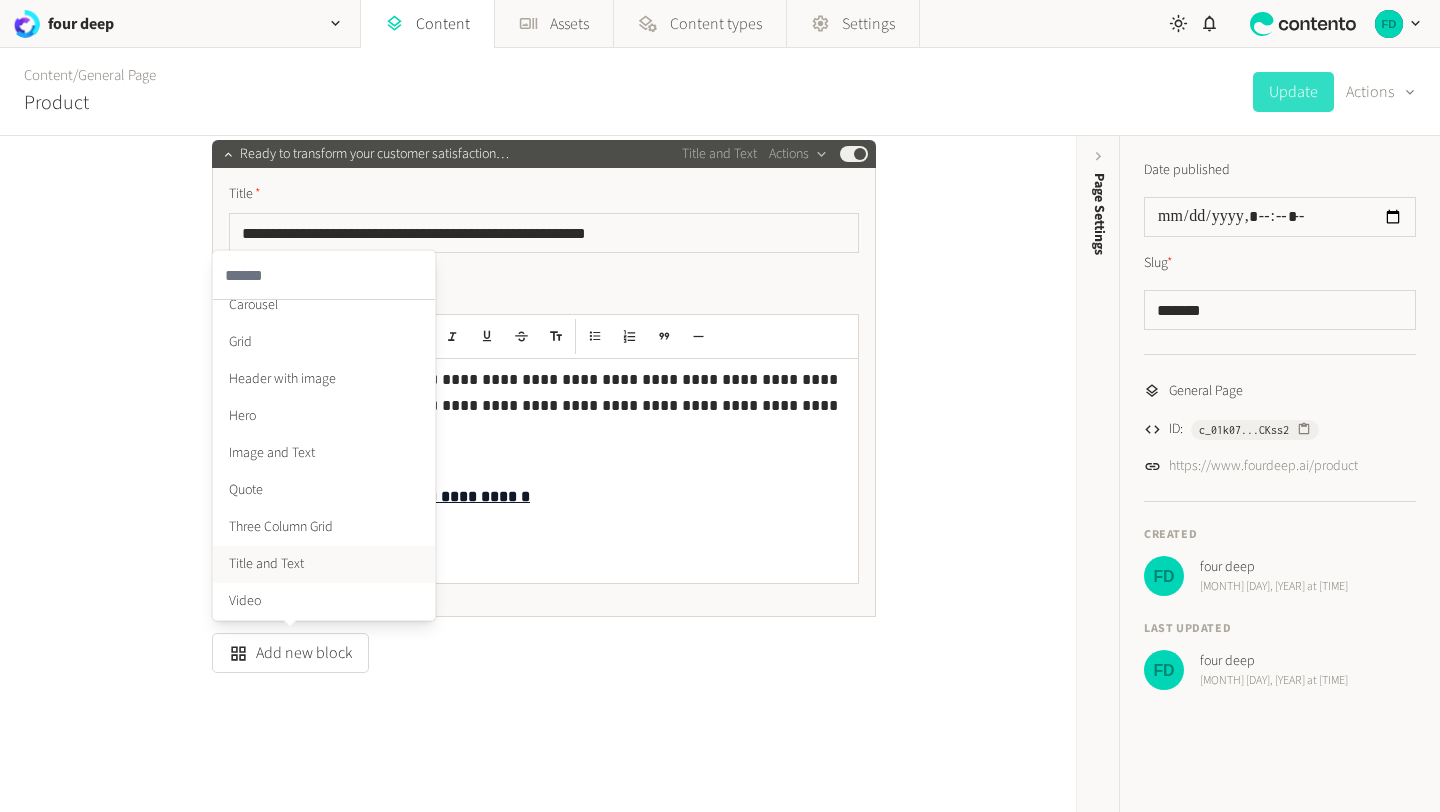 click on "Title and Text" 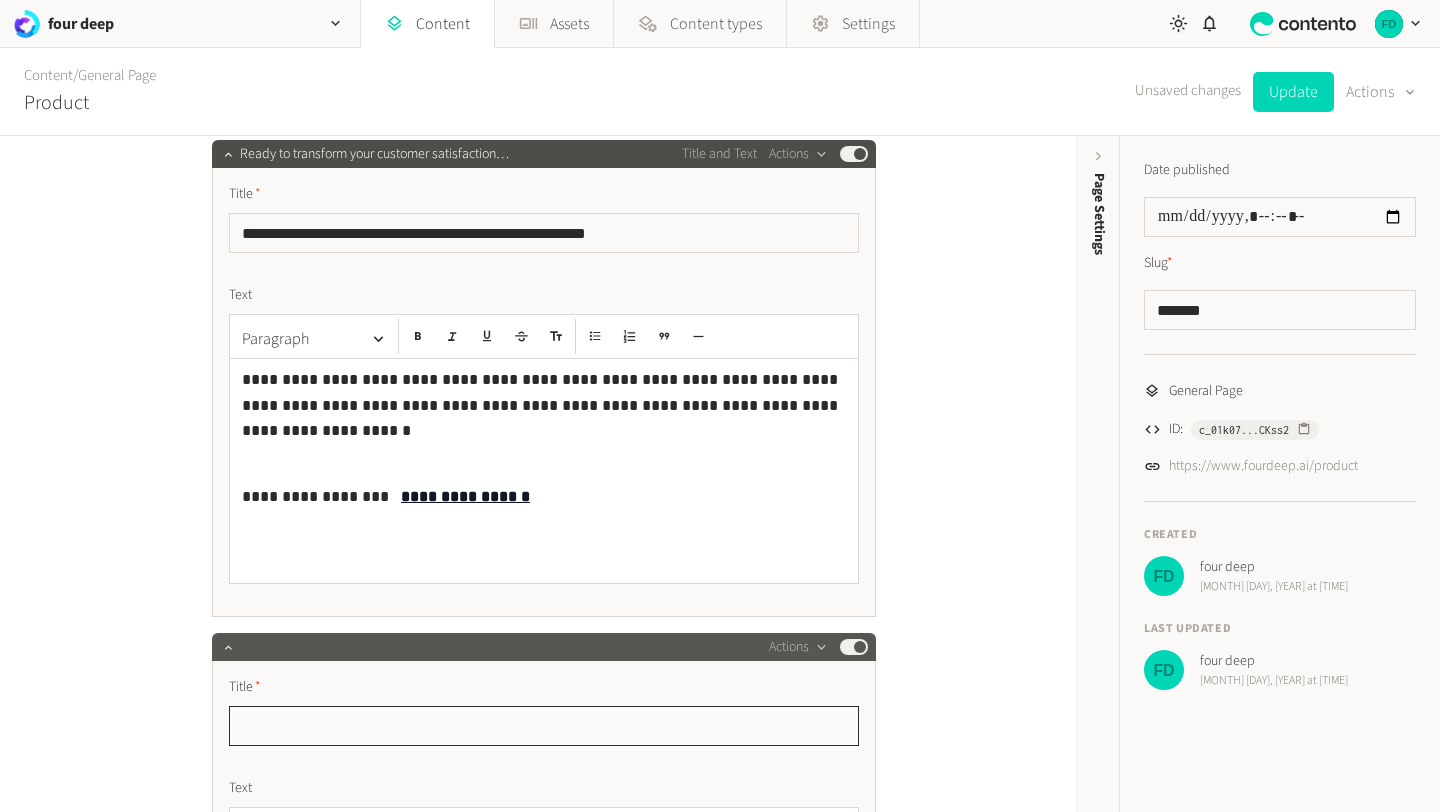 paste on "**********" 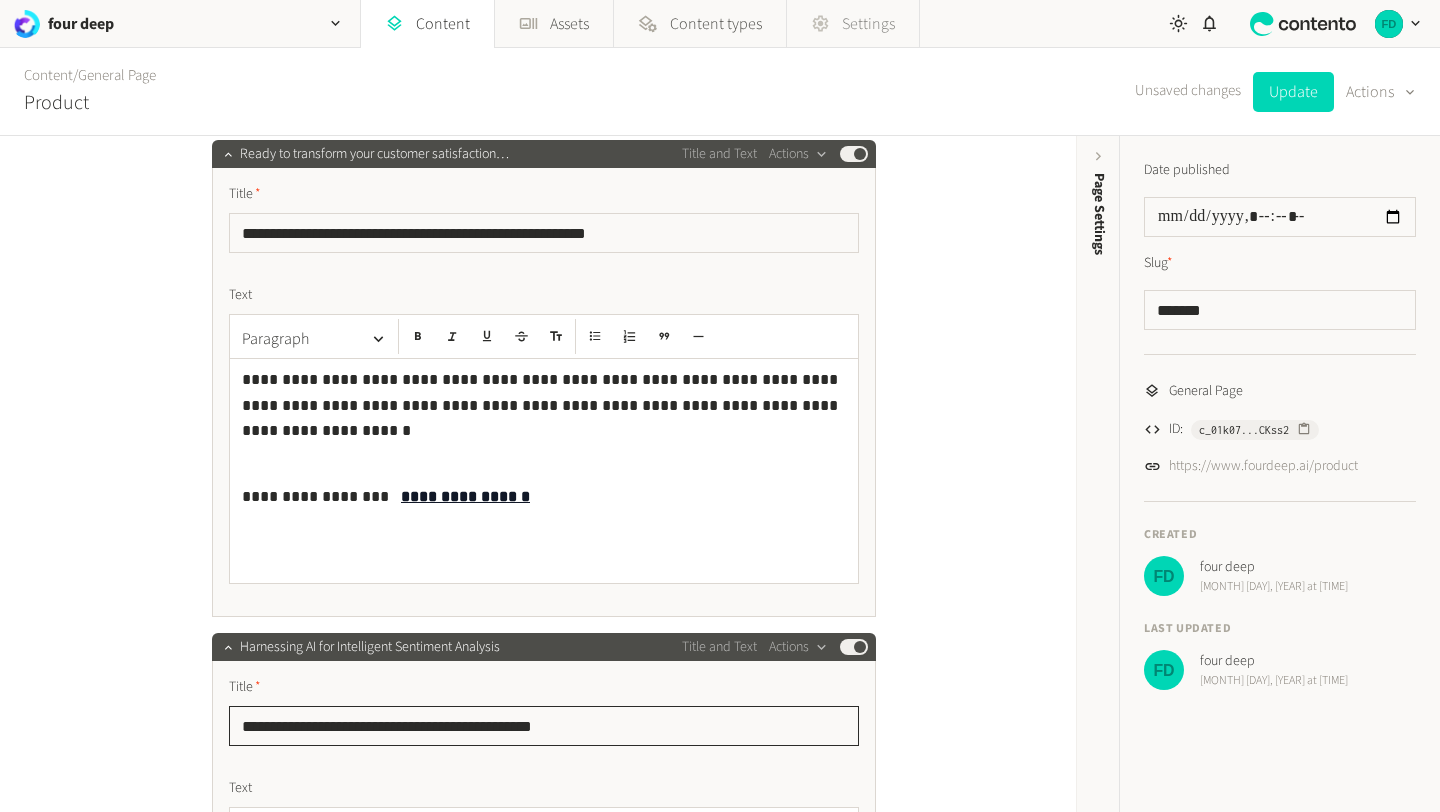 type on "**********" 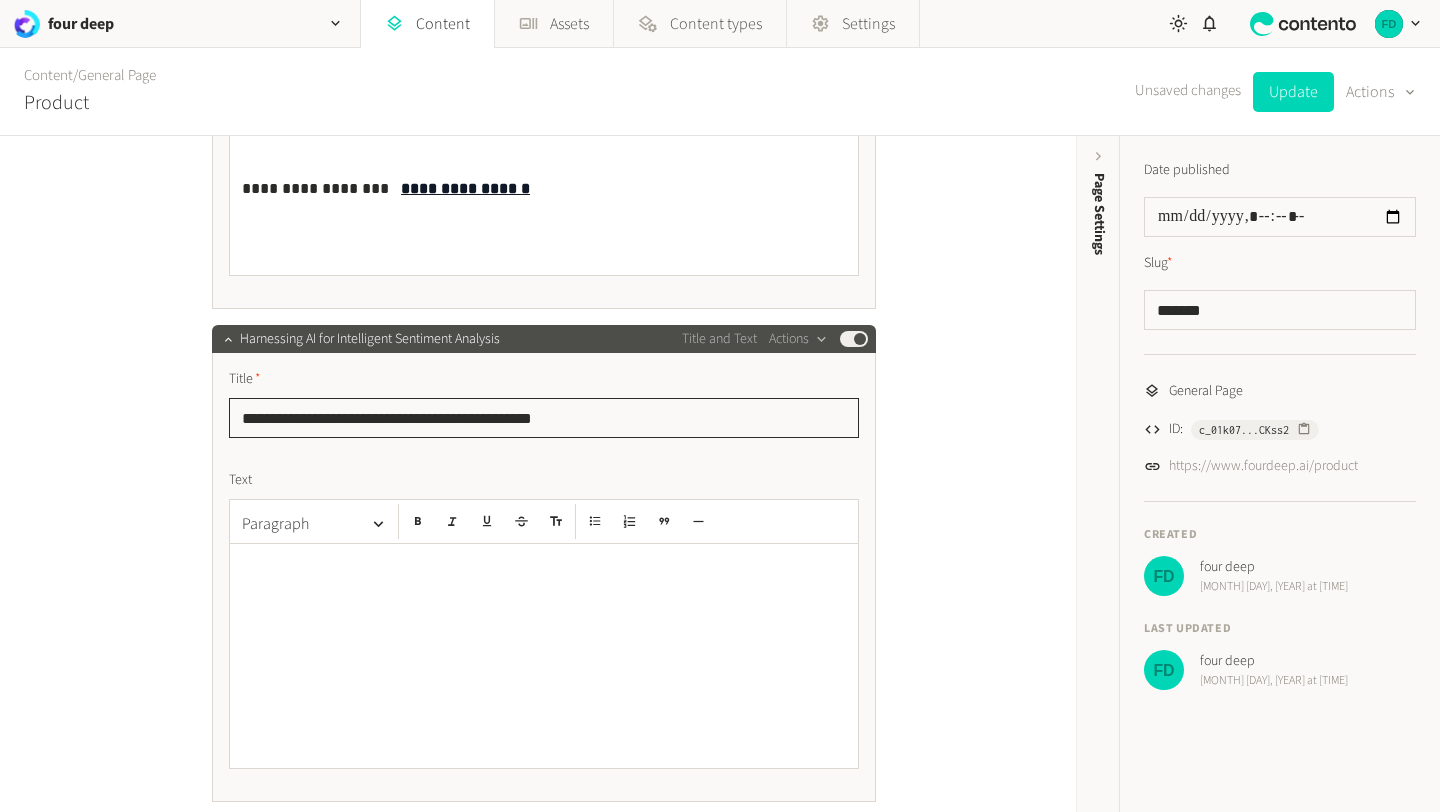 scroll, scrollTop: 2418, scrollLeft: 0, axis: vertical 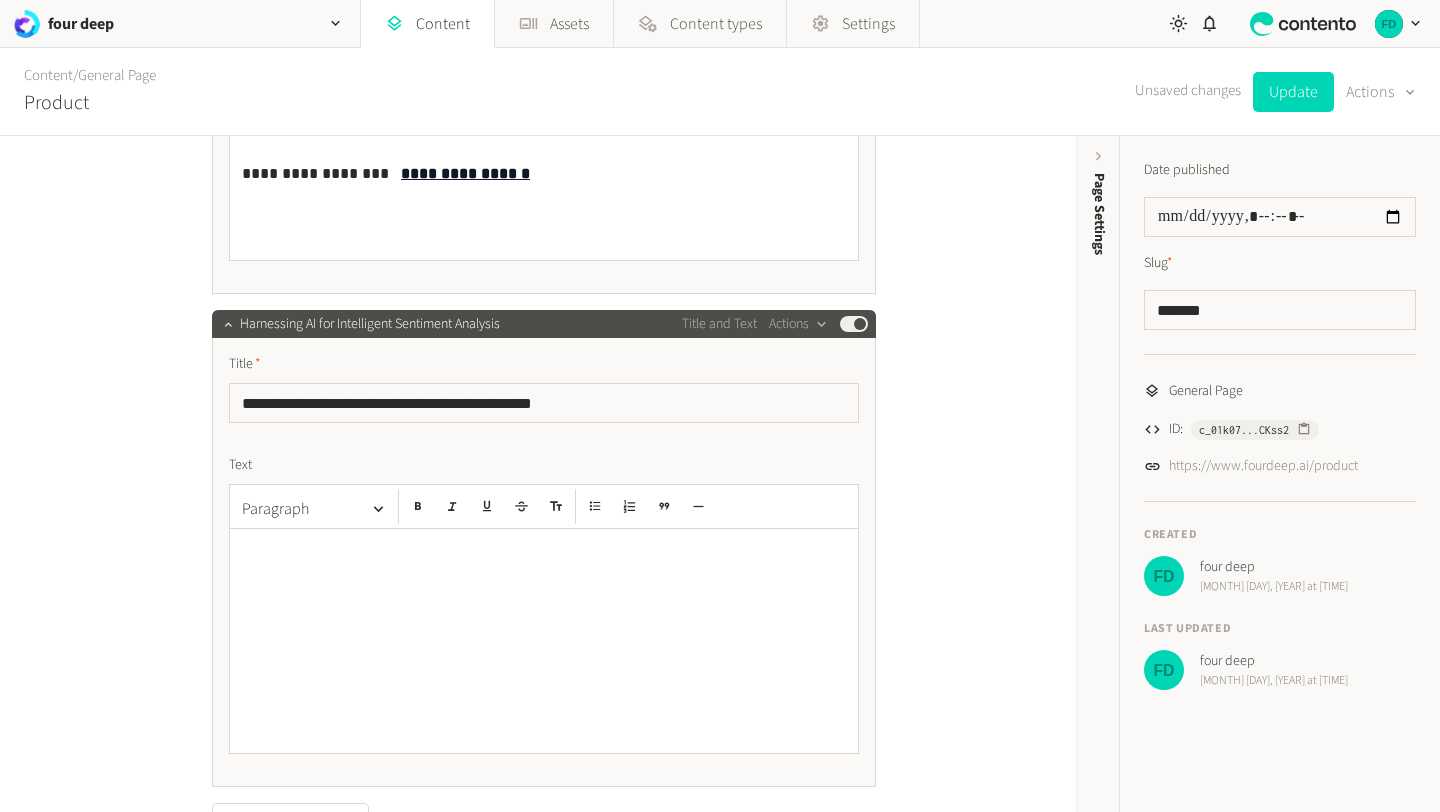 click 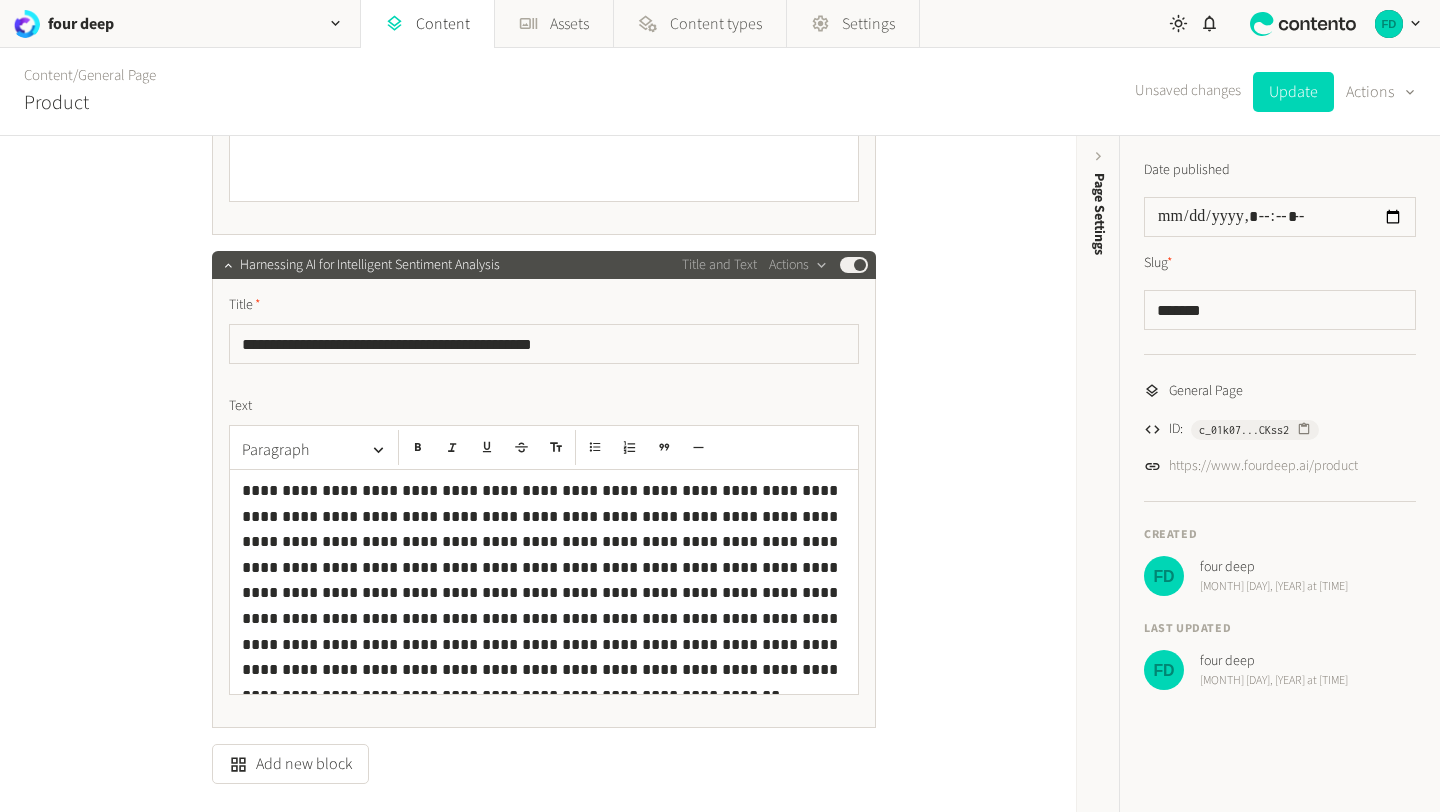 scroll, scrollTop: 2481, scrollLeft: 0, axis: vertical 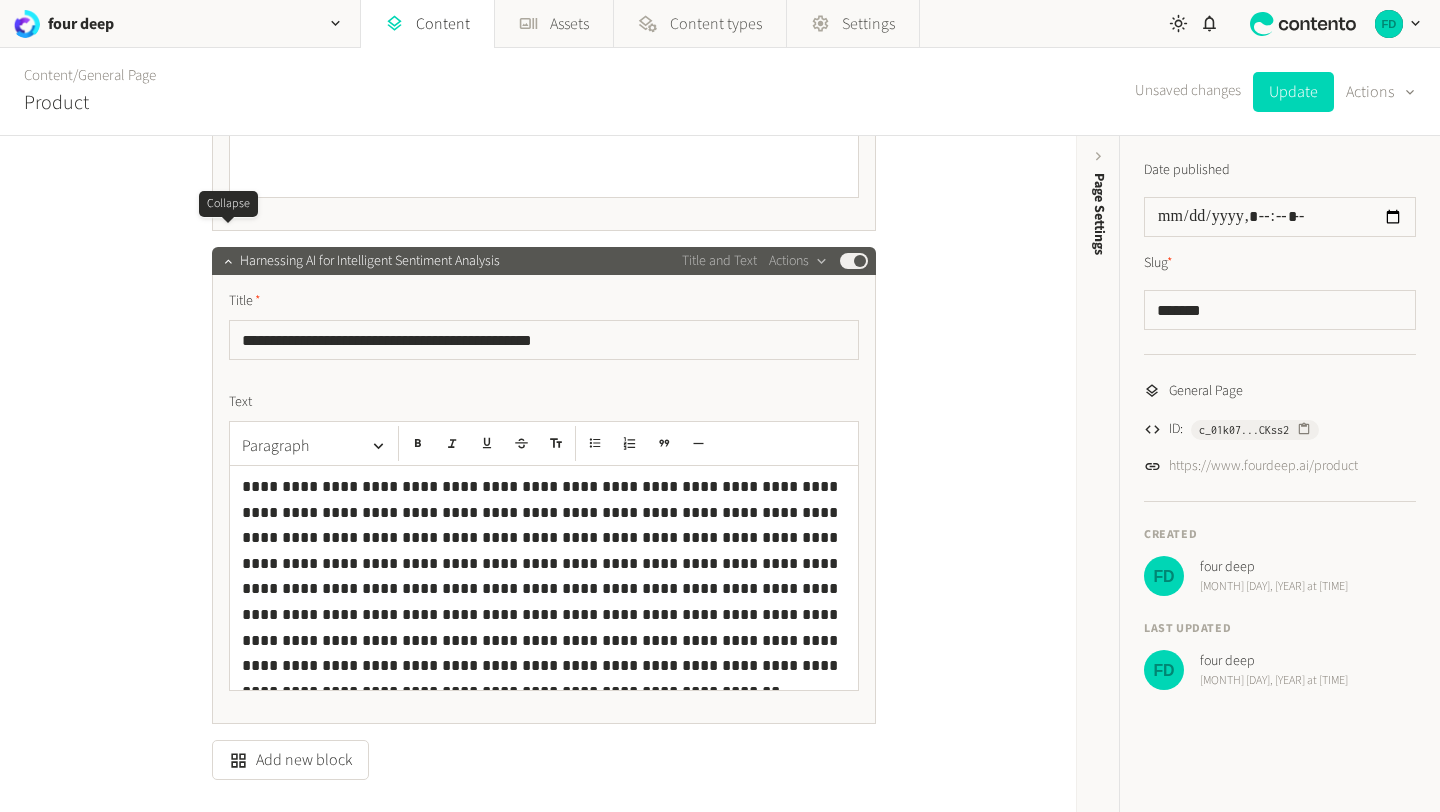 click 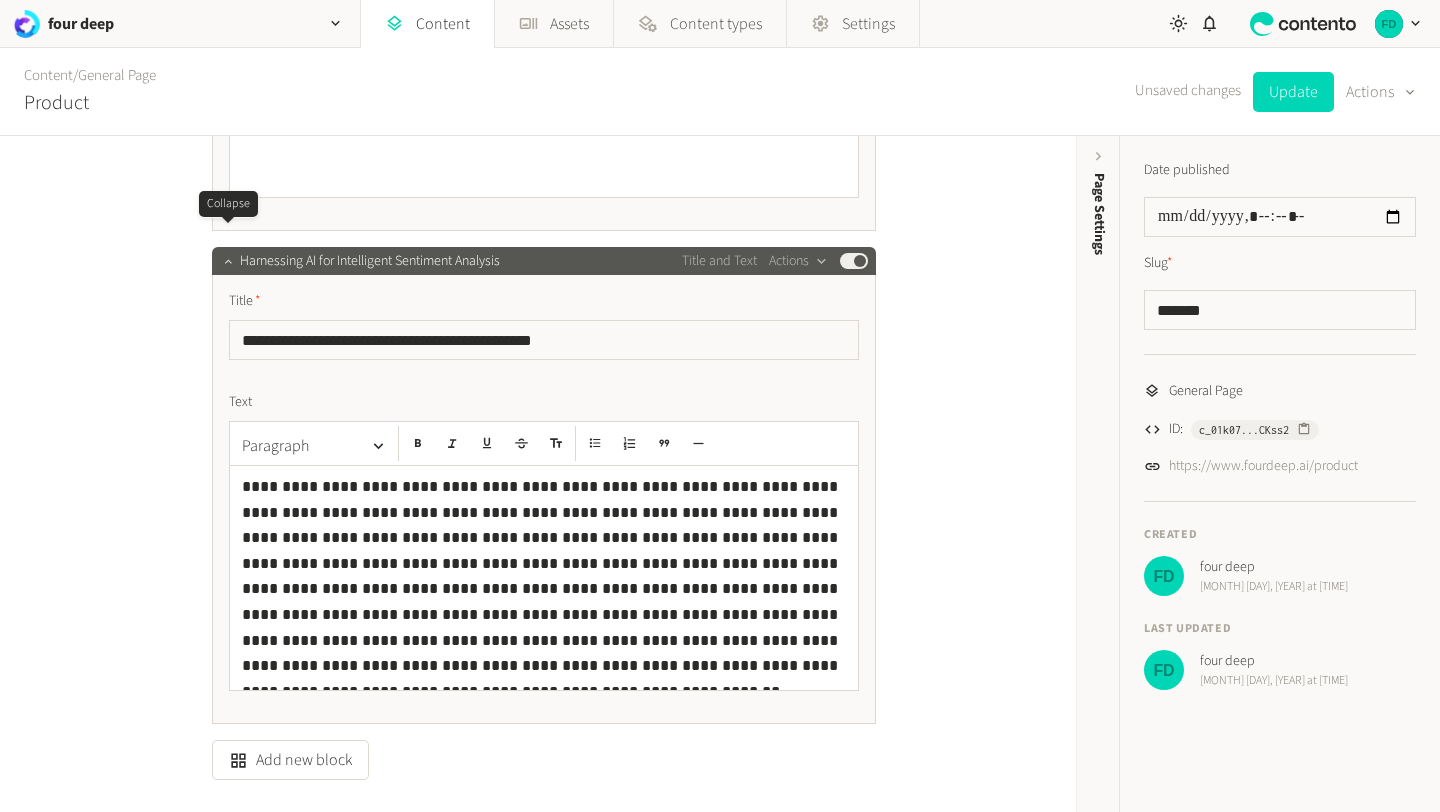 click 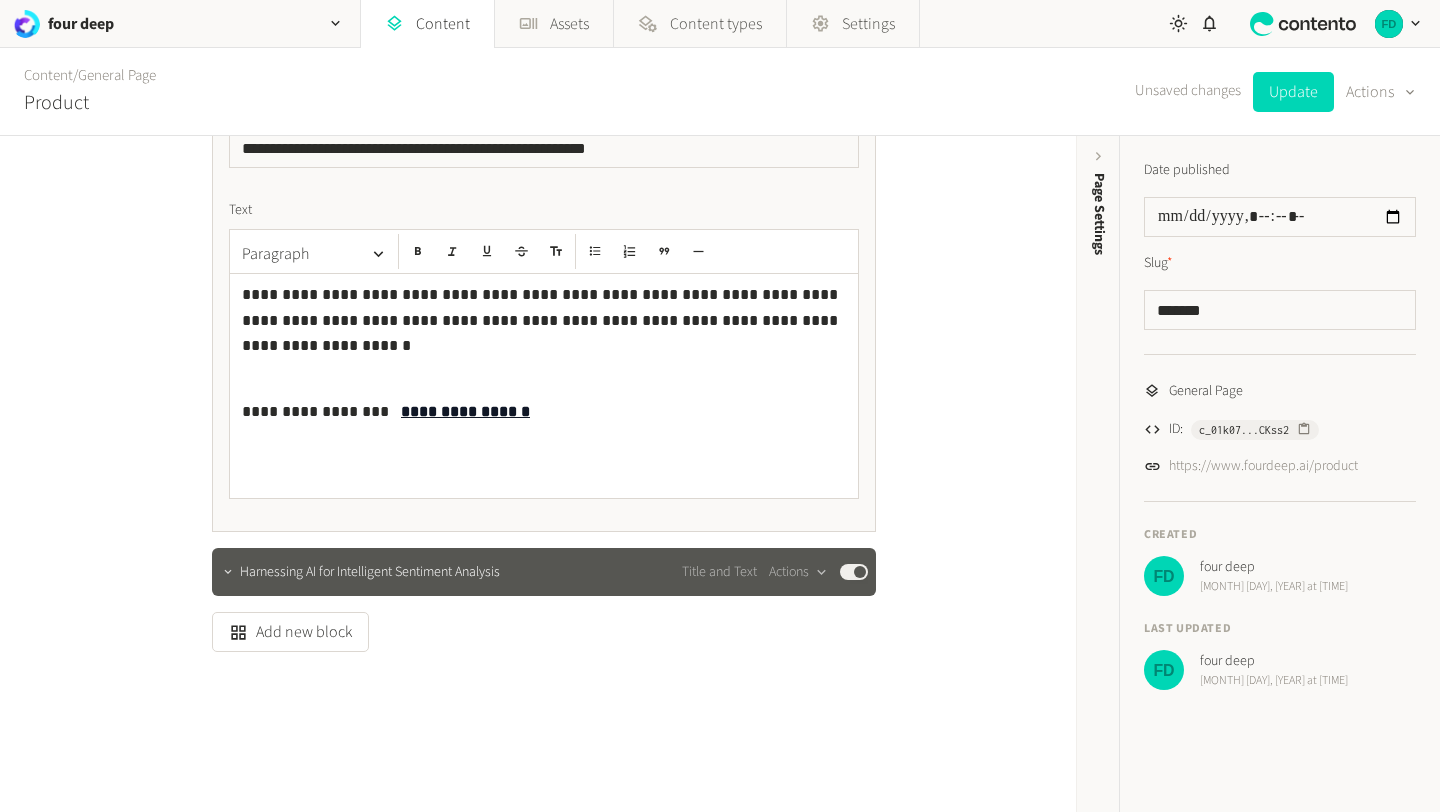 scroll, scrollTop: 2159, scrollLeft: 0, axis: vertical 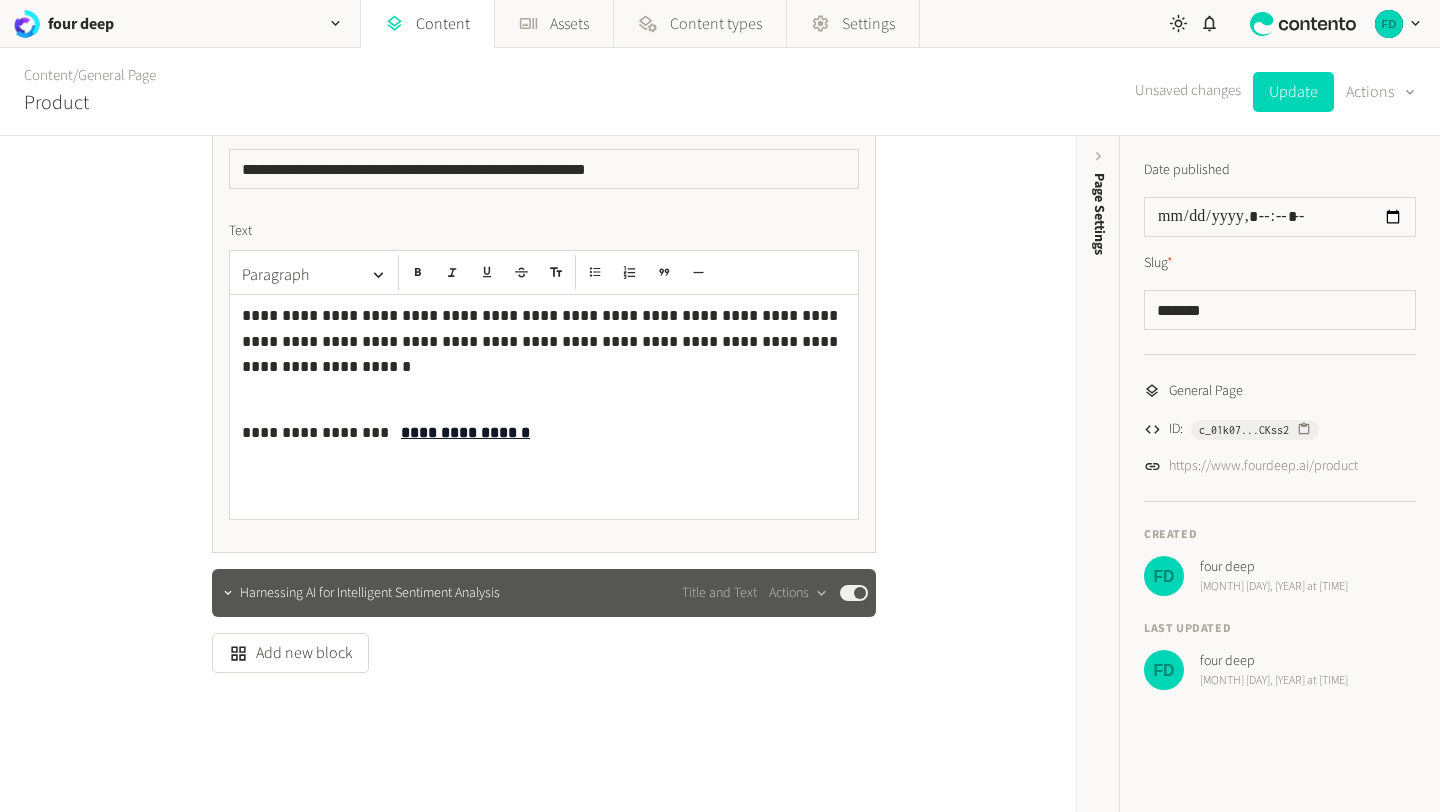 type 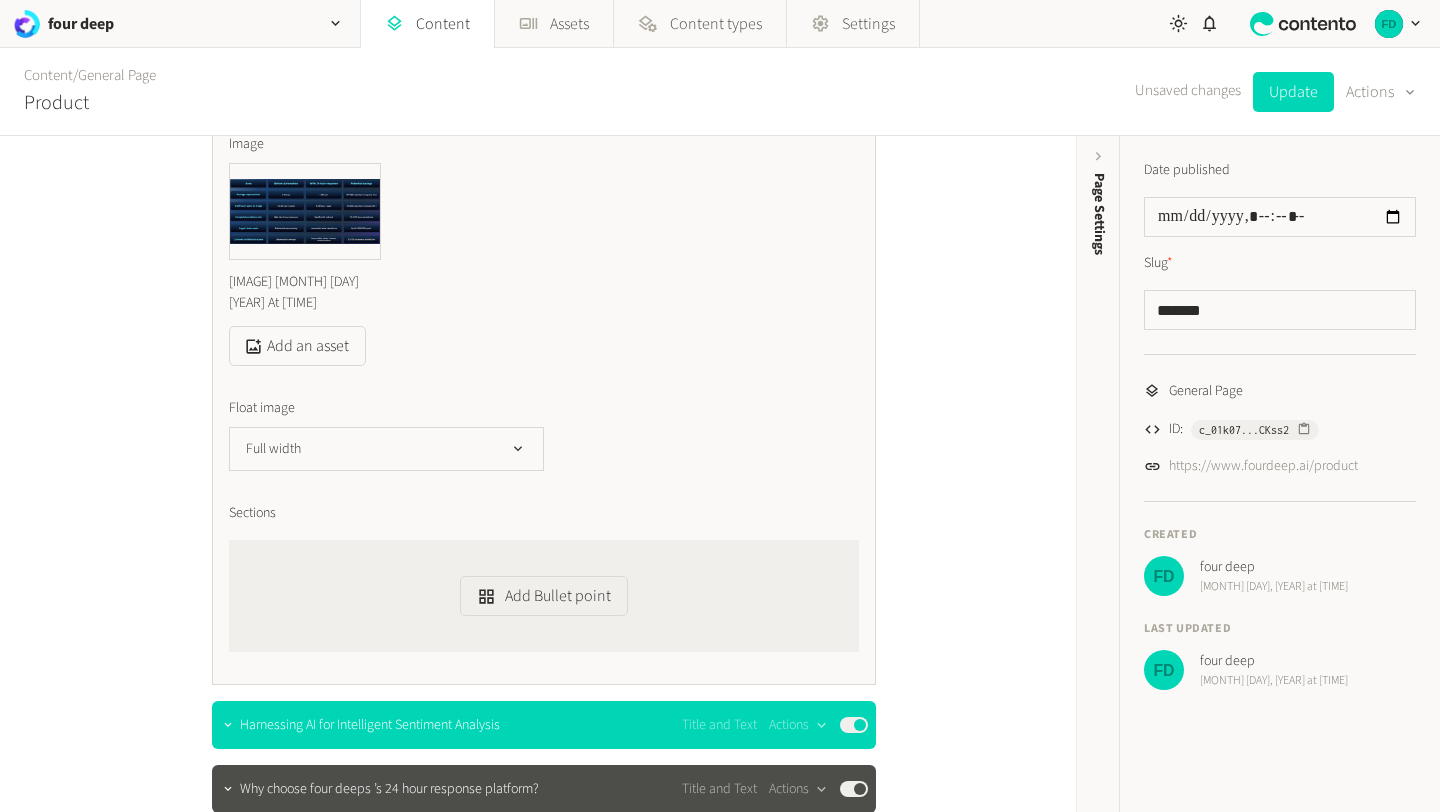 scroll, scrollTop: 1052, scrollLeft: 0, axis: vertical 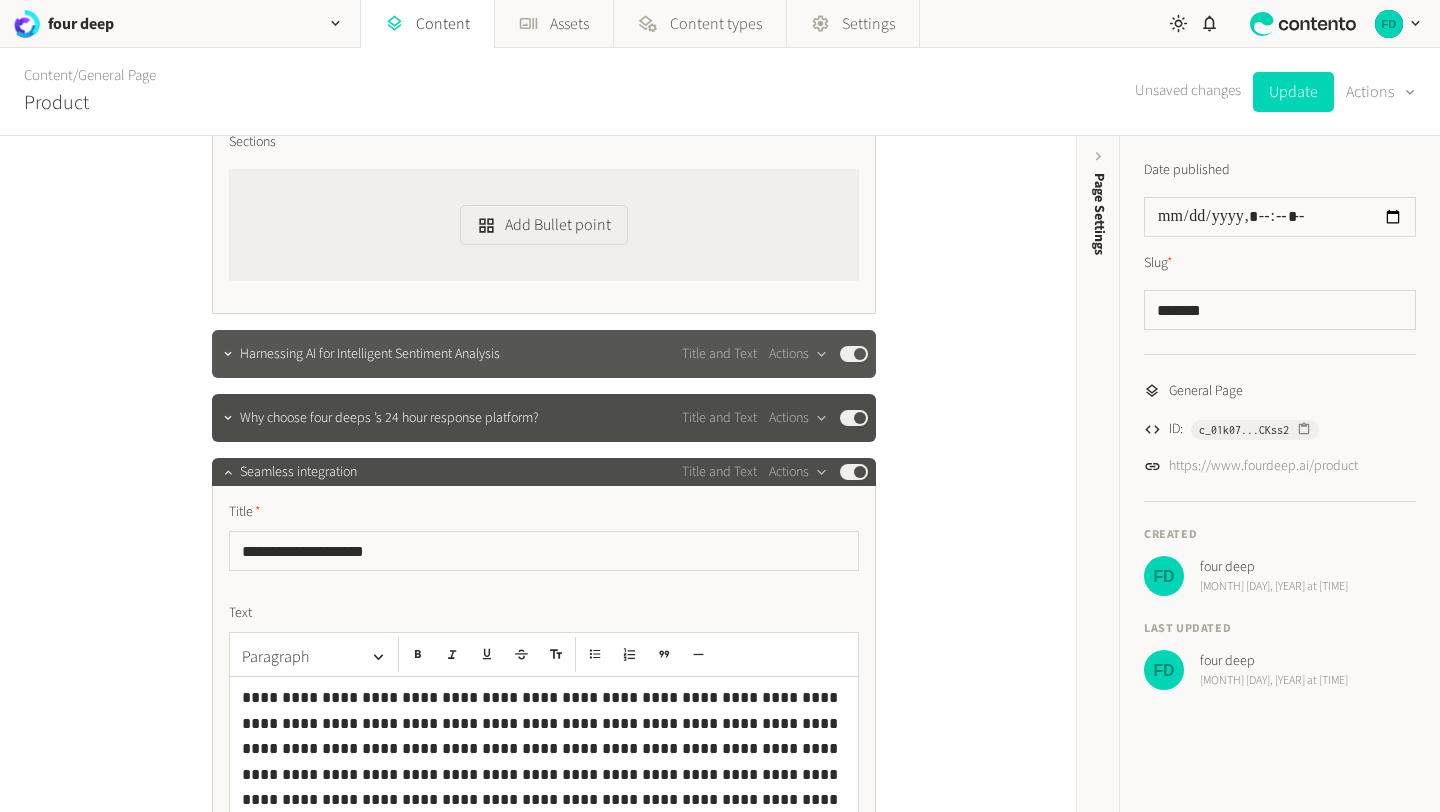 click on "Harnessing AI for Intelligent Sentiment Analysis" 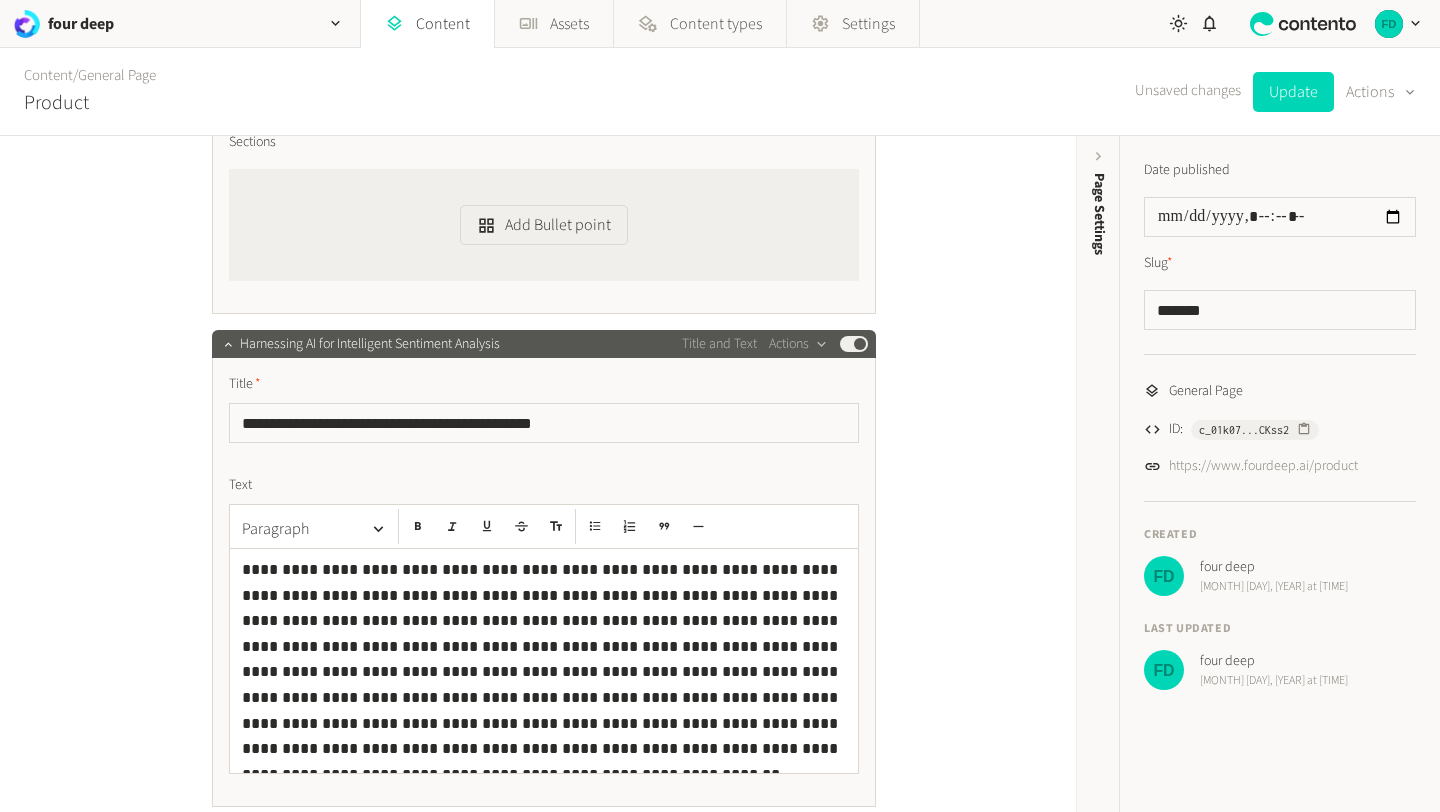 click on "Harnessing AI for Intelligent Sentiment Analysis Title and Text  Actions  Published" 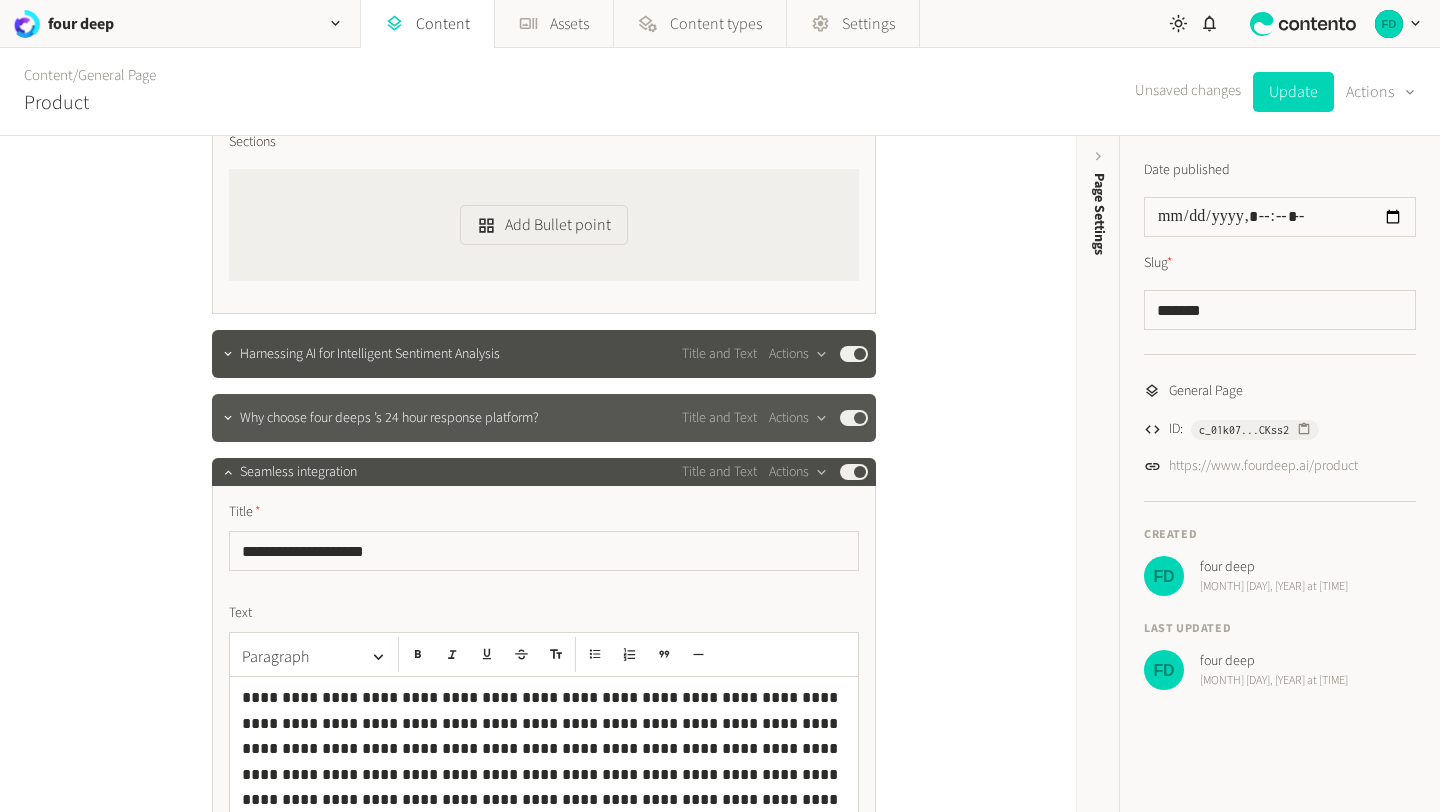 click on "Why choose four deeps ’s 24 hour response platform?" 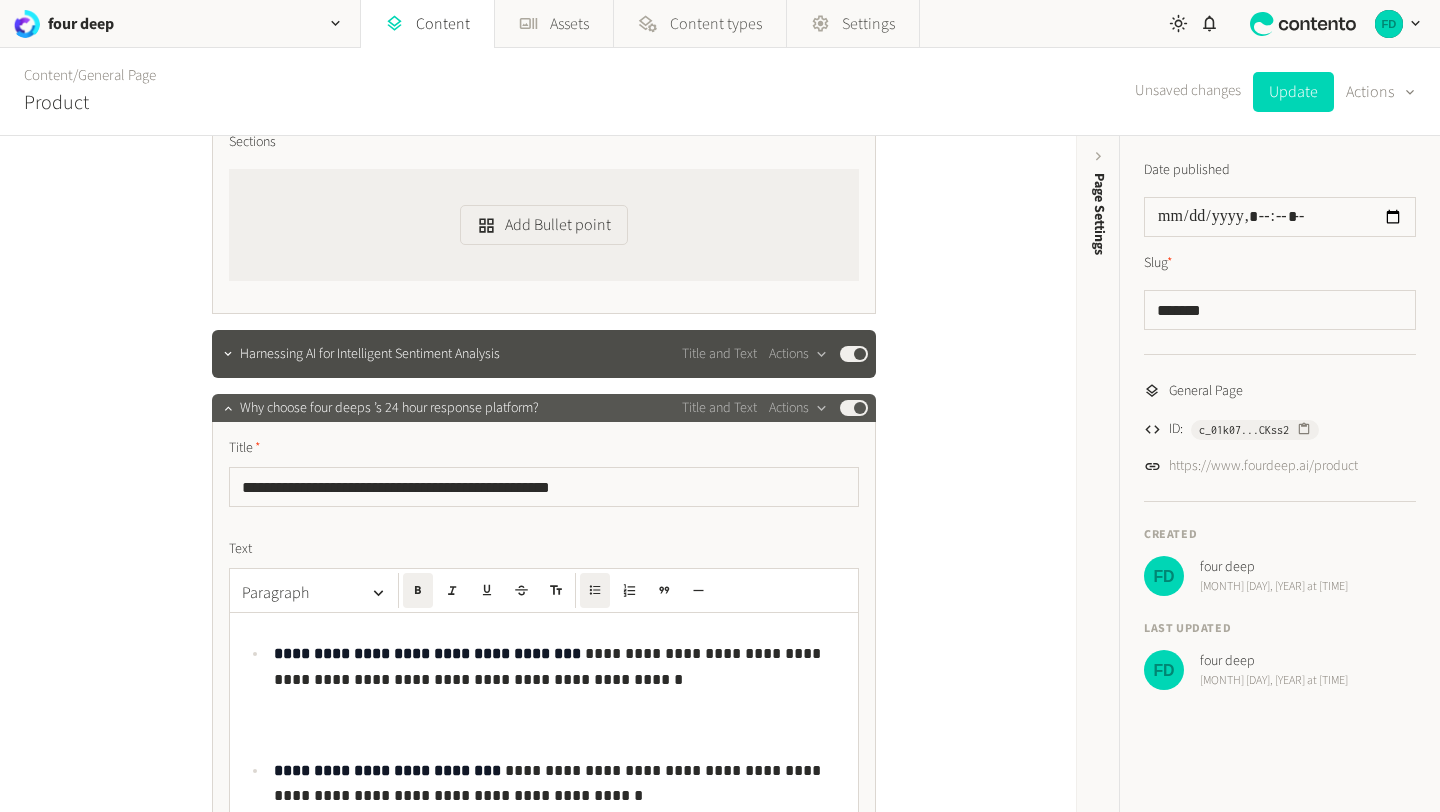 click on "Why choose four deeps ’s 24 hour response platform? Title and Text  Actions  Published" 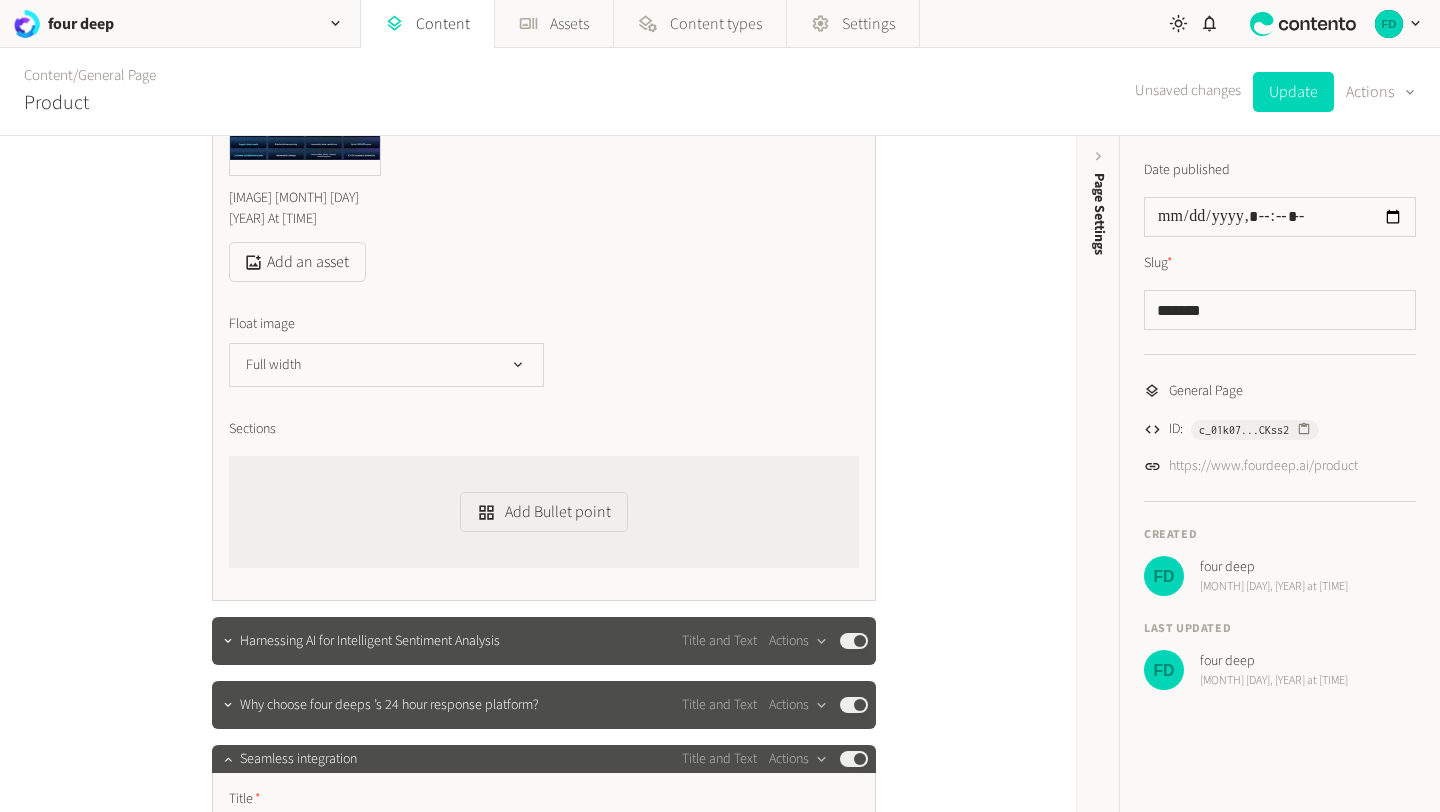 scroll, scrollTop: 1070, scrollLeft: 0, axis: vertical 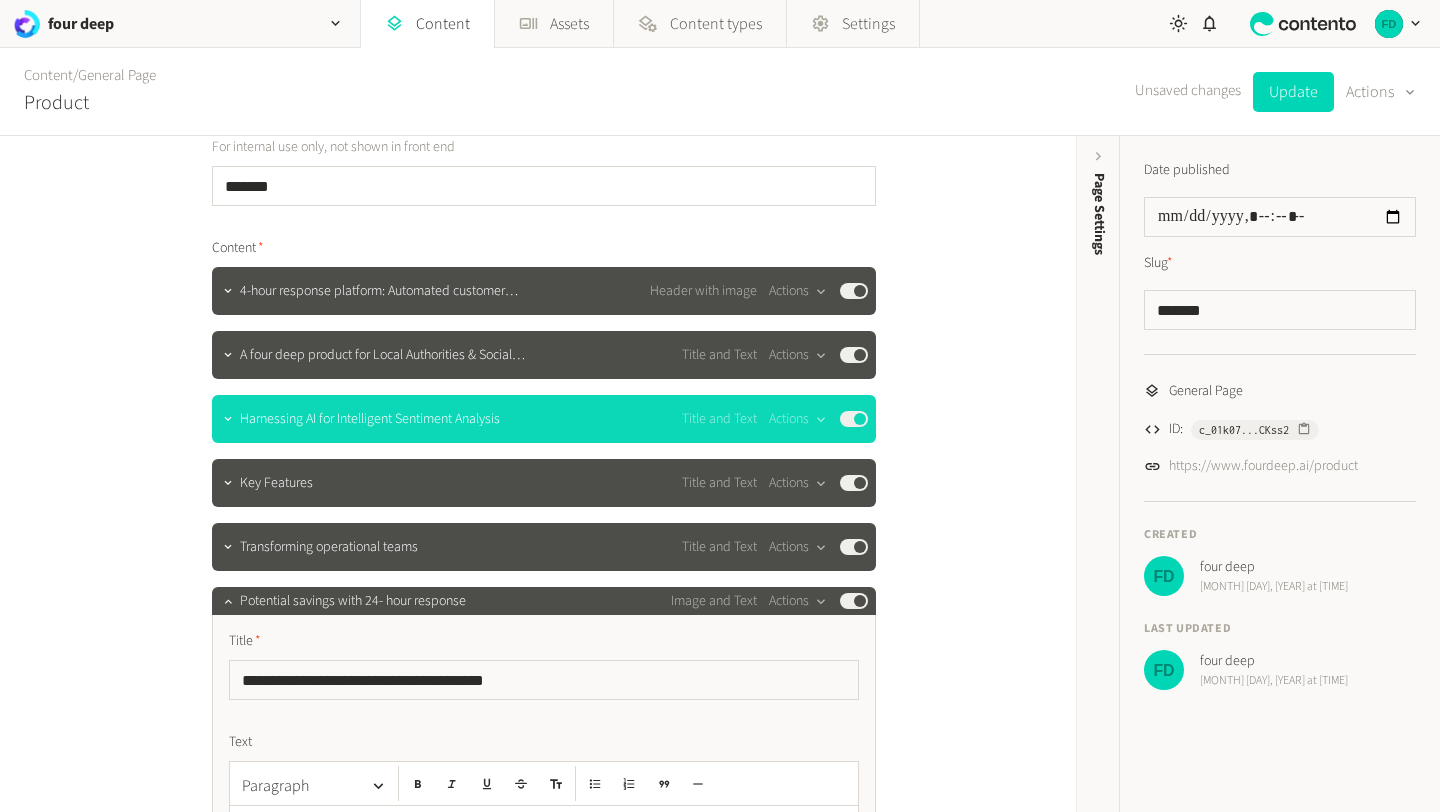 drag, startPoint x: 448, startPoint y: 475, endPoint x: 450, endPoint y: 417, distance: 58.034473 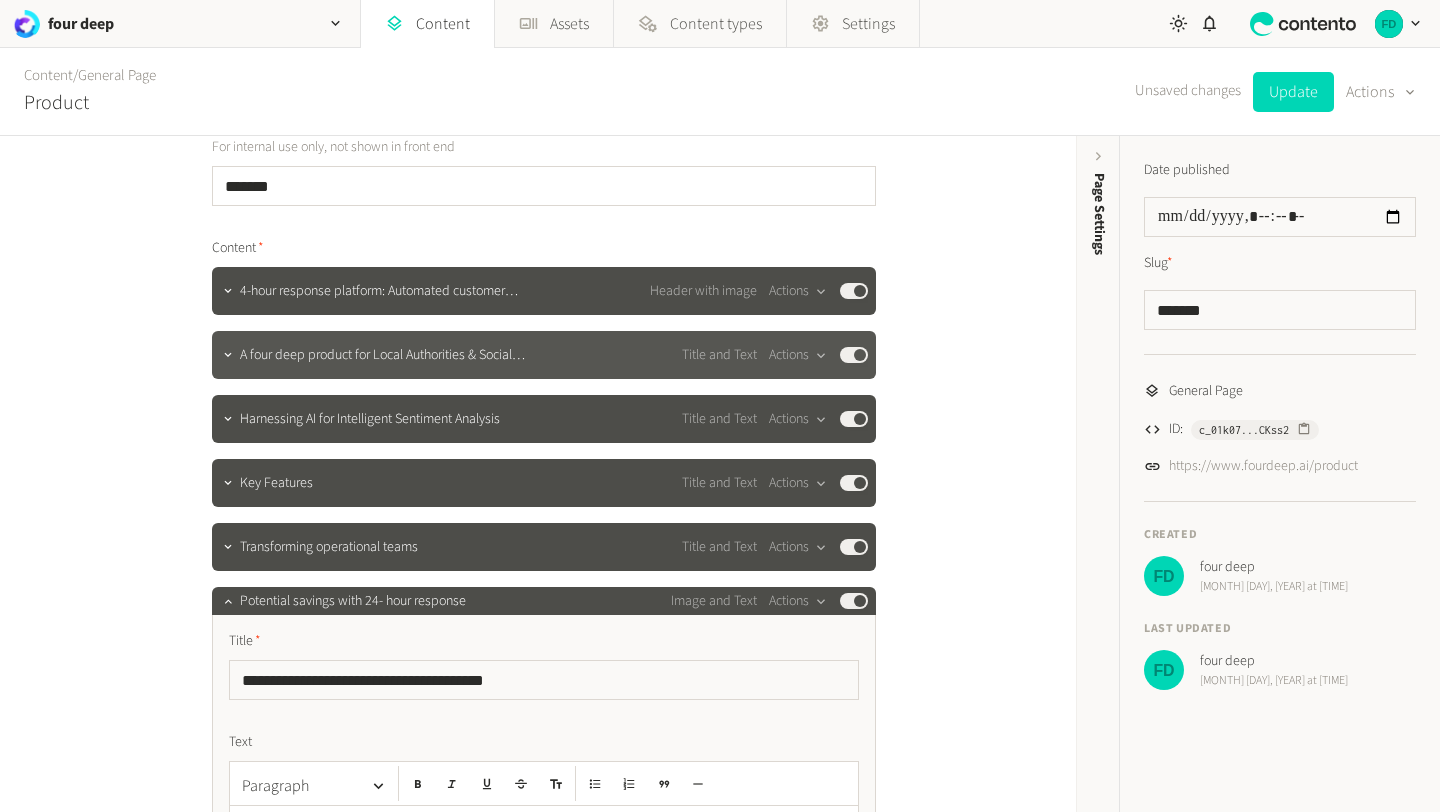 click on "A four deep product for Local Authorities & Social Housing P…" 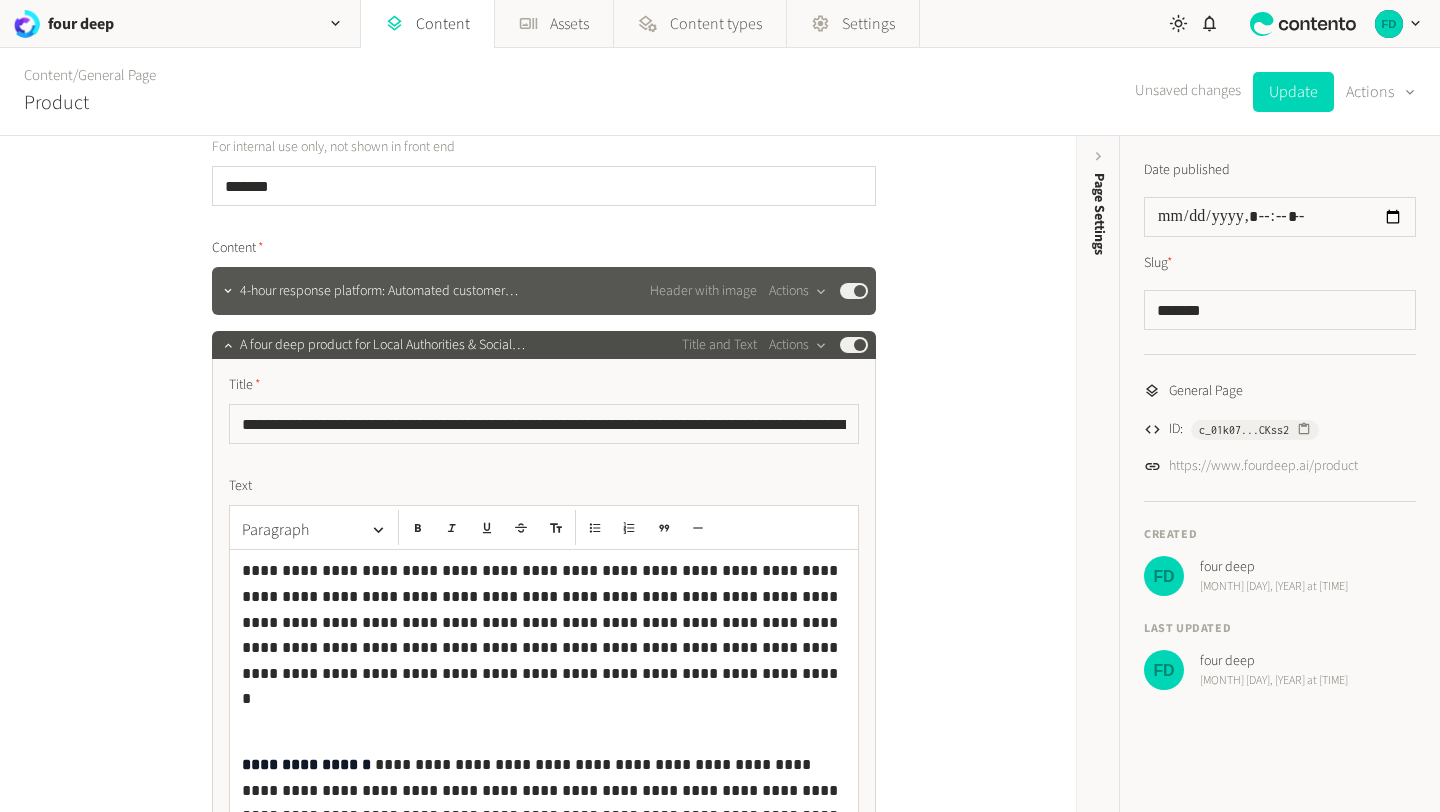click on "4-hour response platform: Automated customer satisfaction ma…" 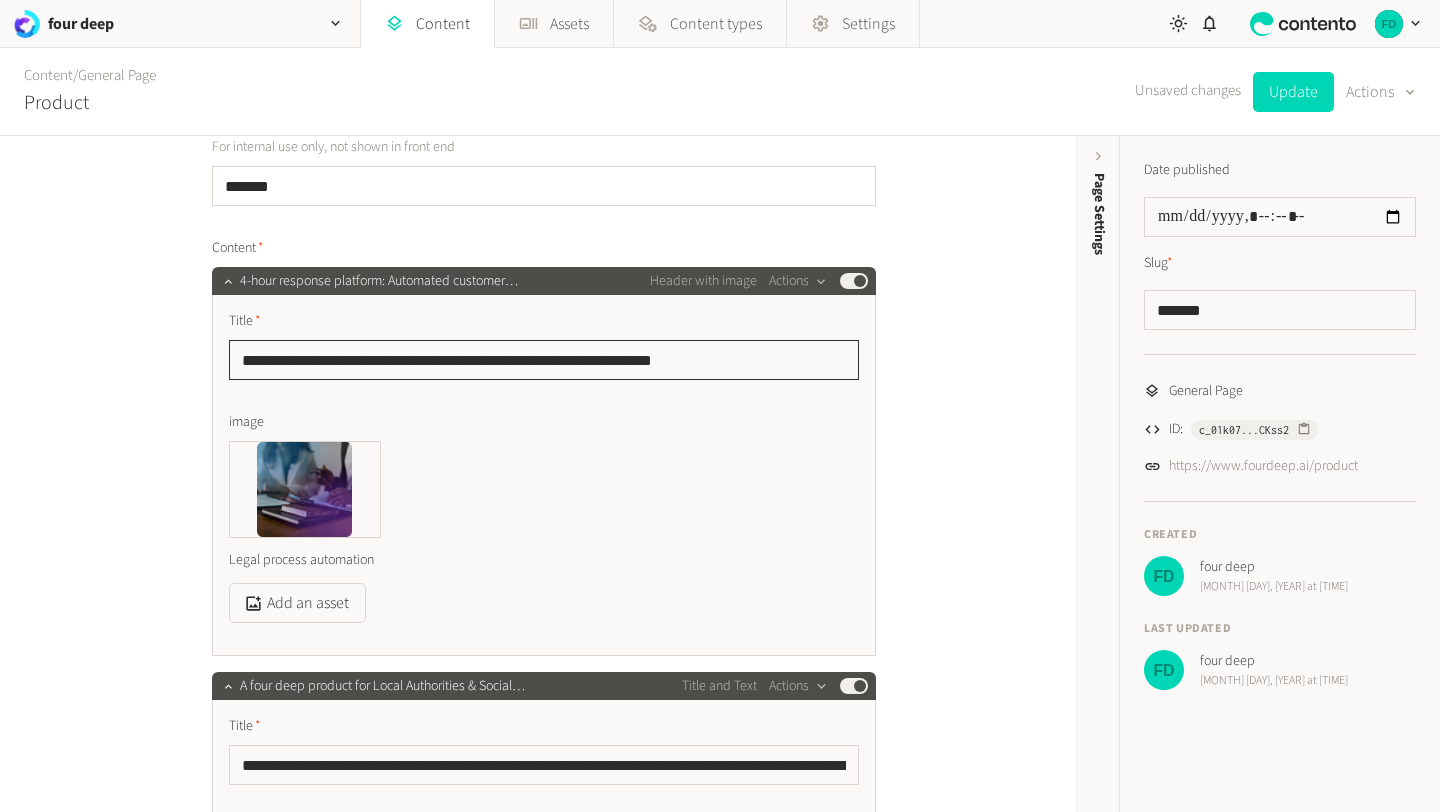click on "**********" 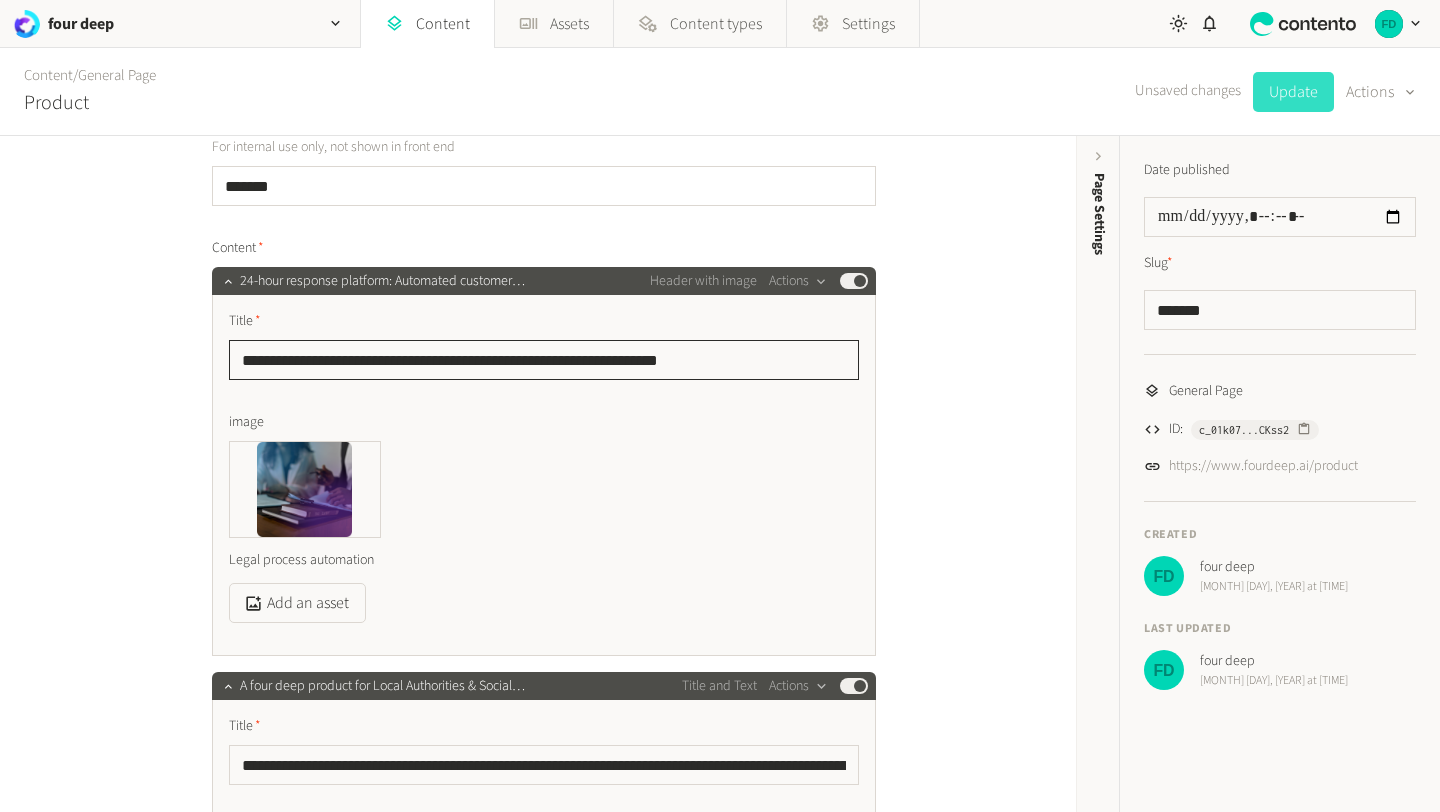 type on "**********" 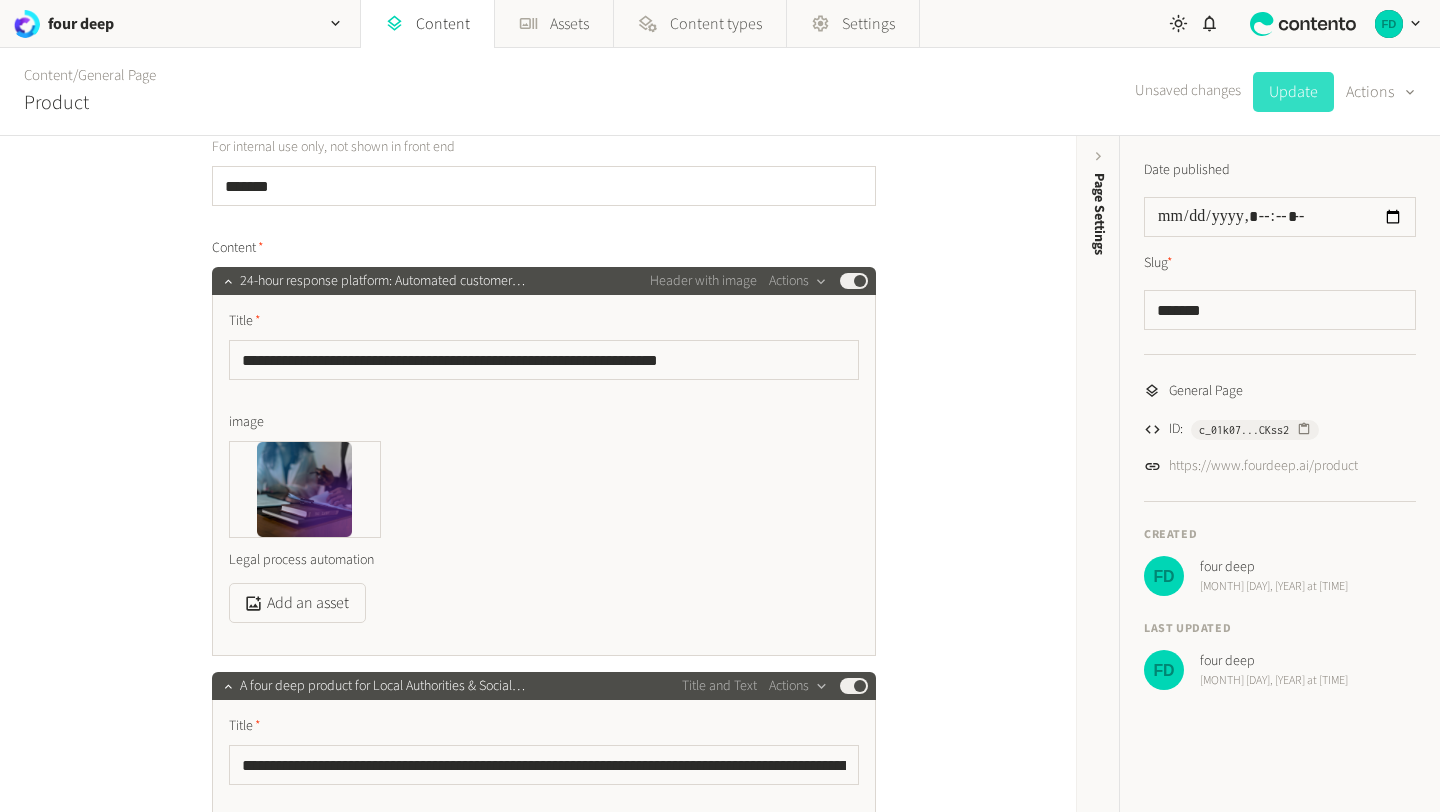 click on "Update" 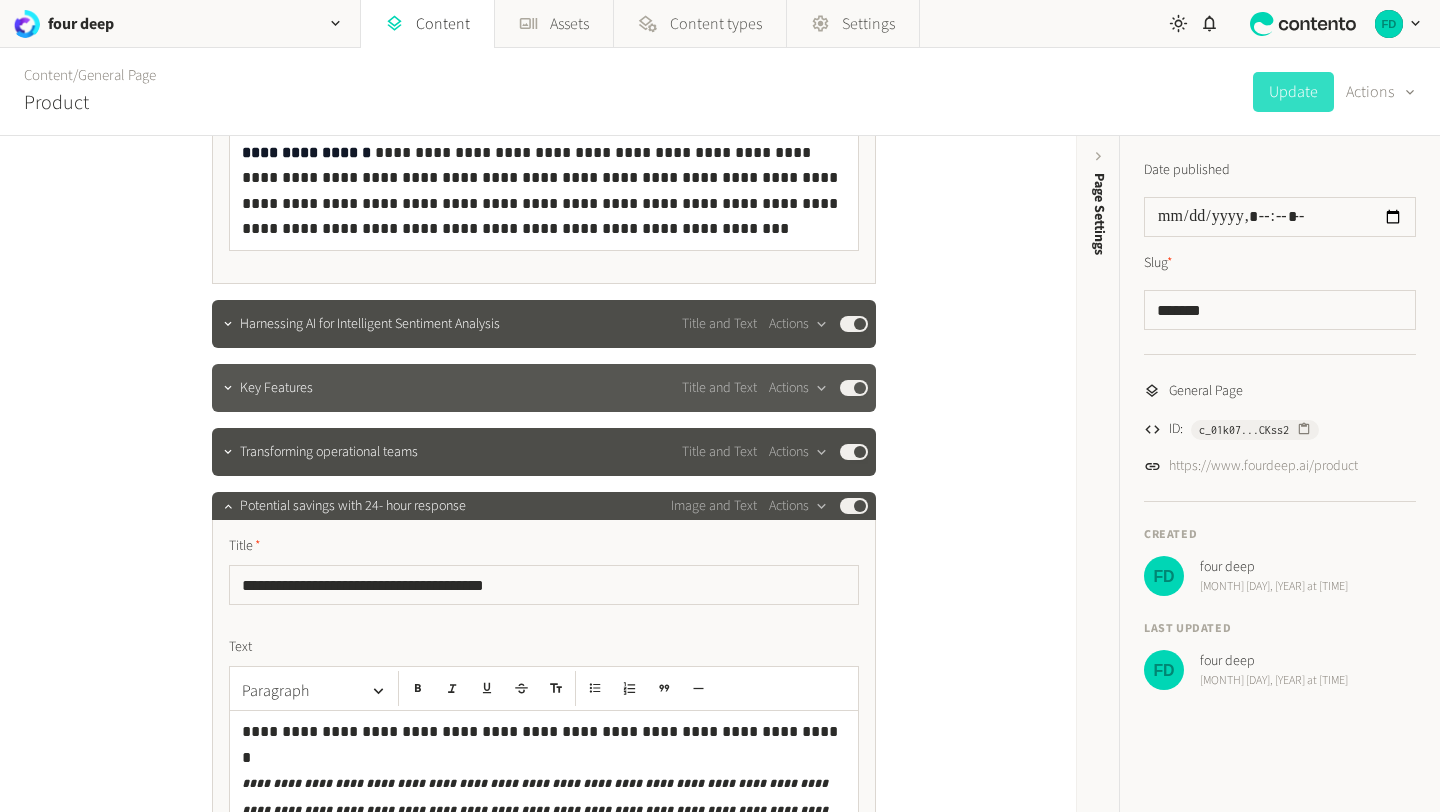 scroll, scrollTop: 1066, scrollLeft: 0, axis: vertical 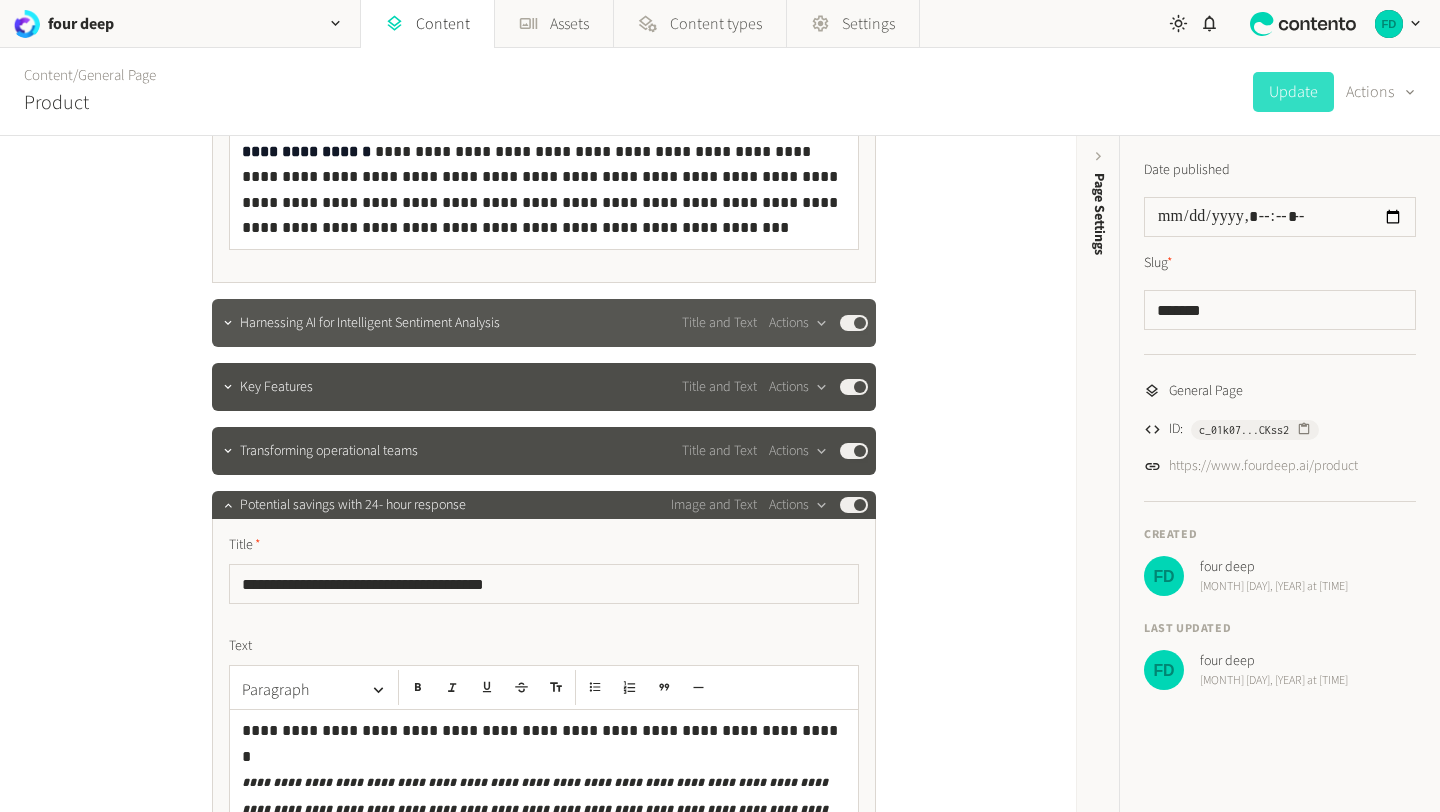 click on "Harnessing AI for Intelligent Sentiment Analysis Title and Text  Actions  Published" 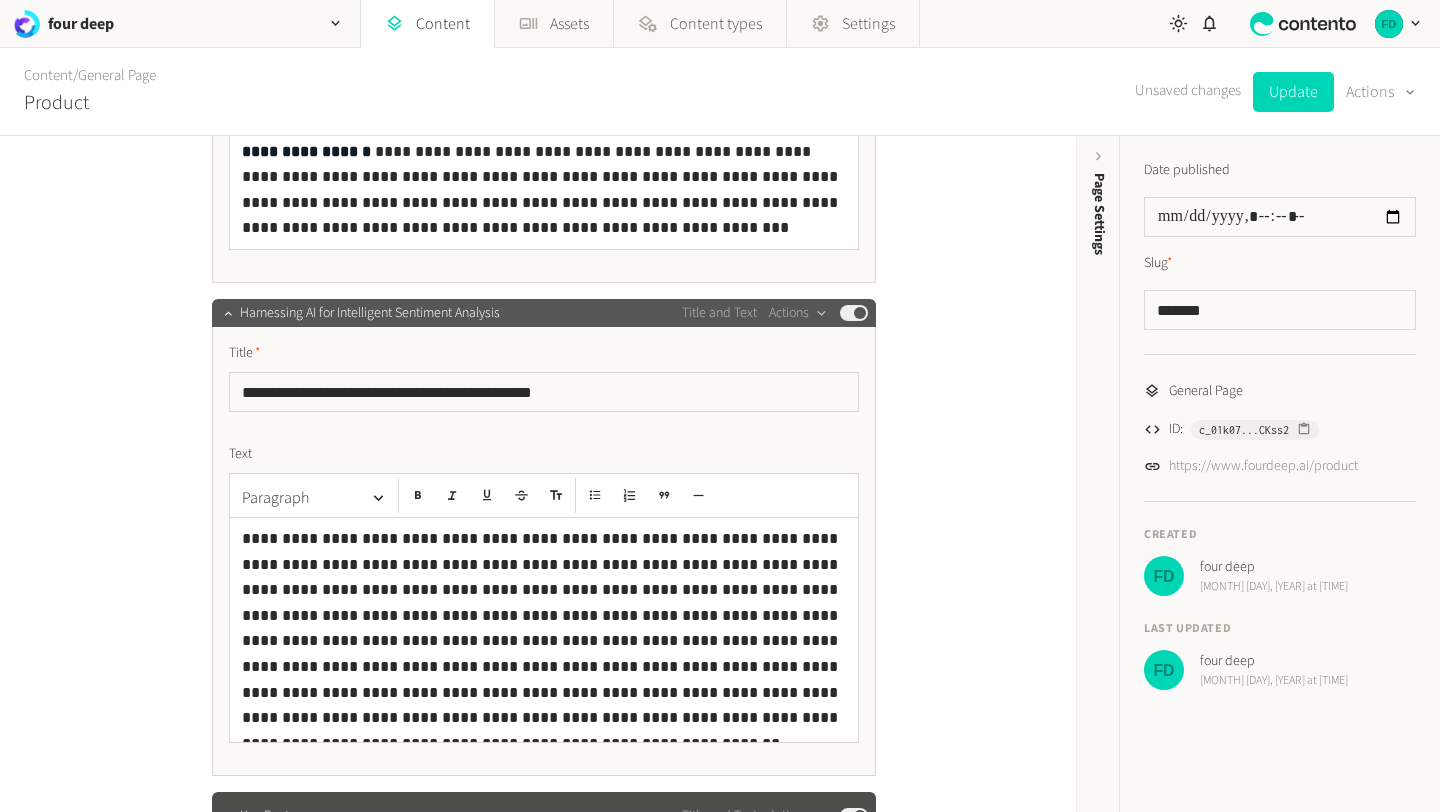 click on "Harnessing AI for Intelligent Sentiment Analysis Title and Text  Actions  Published" 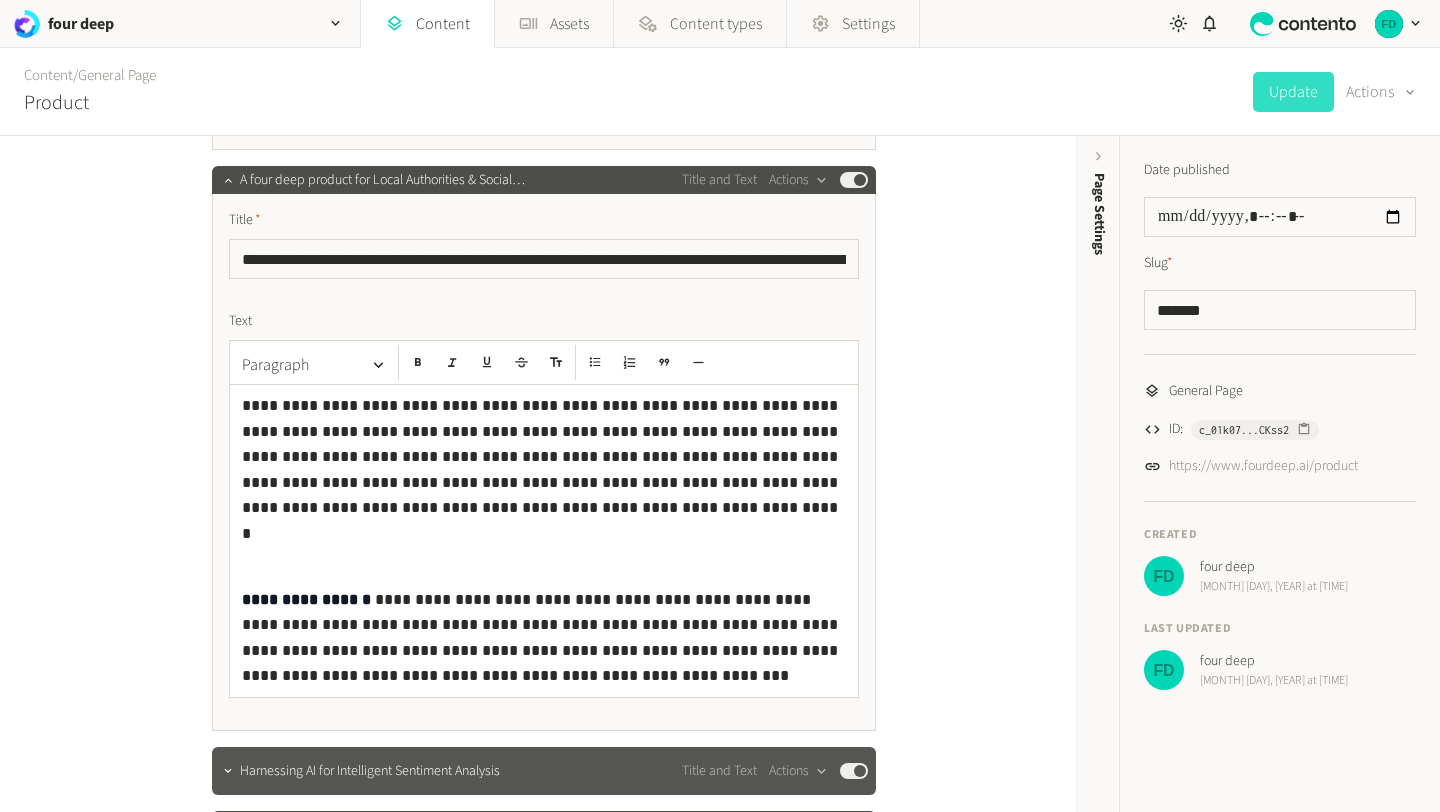 scroll, scrollTop: 628, scrollLeft: 0, axis: vertical 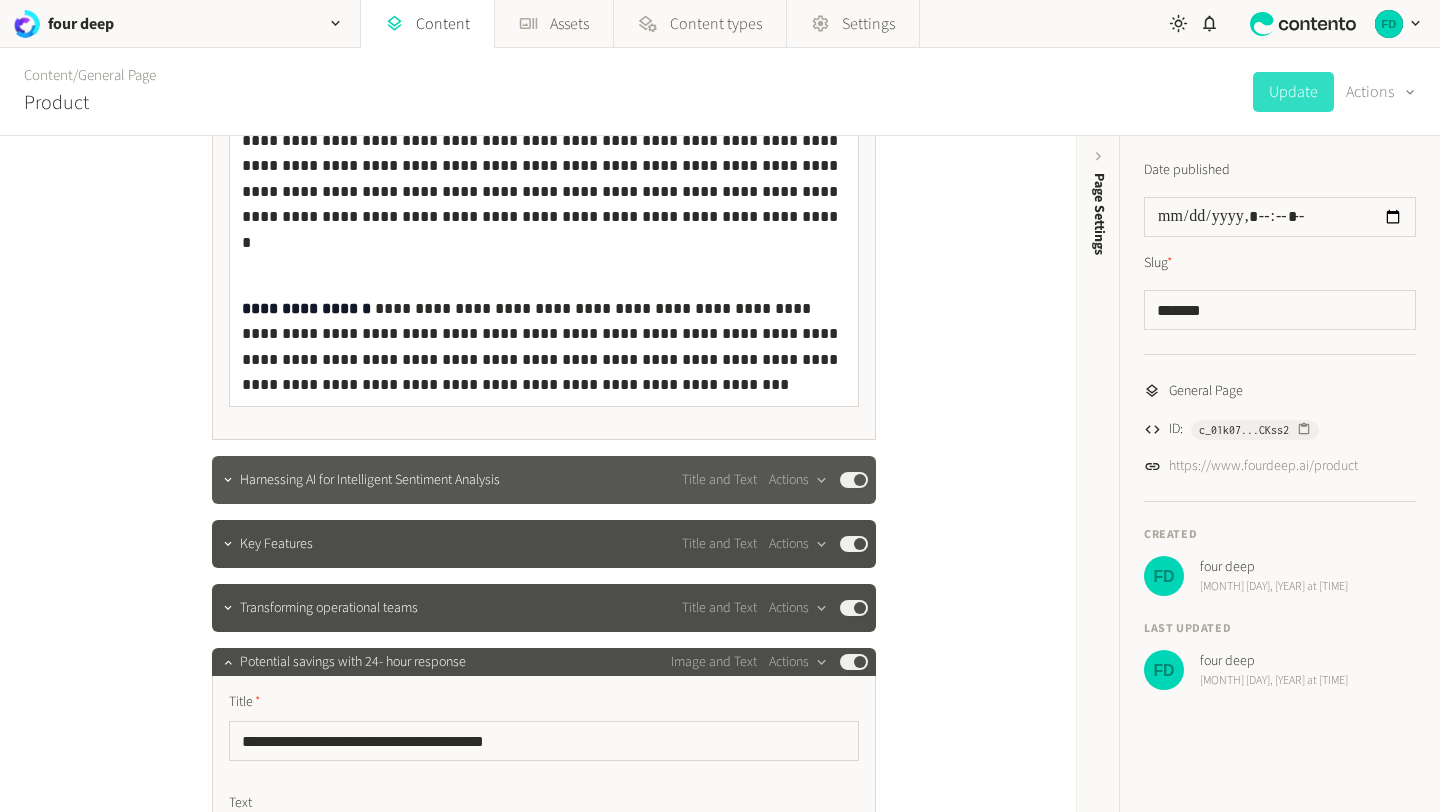 click on "Harnessing AI for Intelligent Sentiment Analysis Title and Text  Actions  Published" 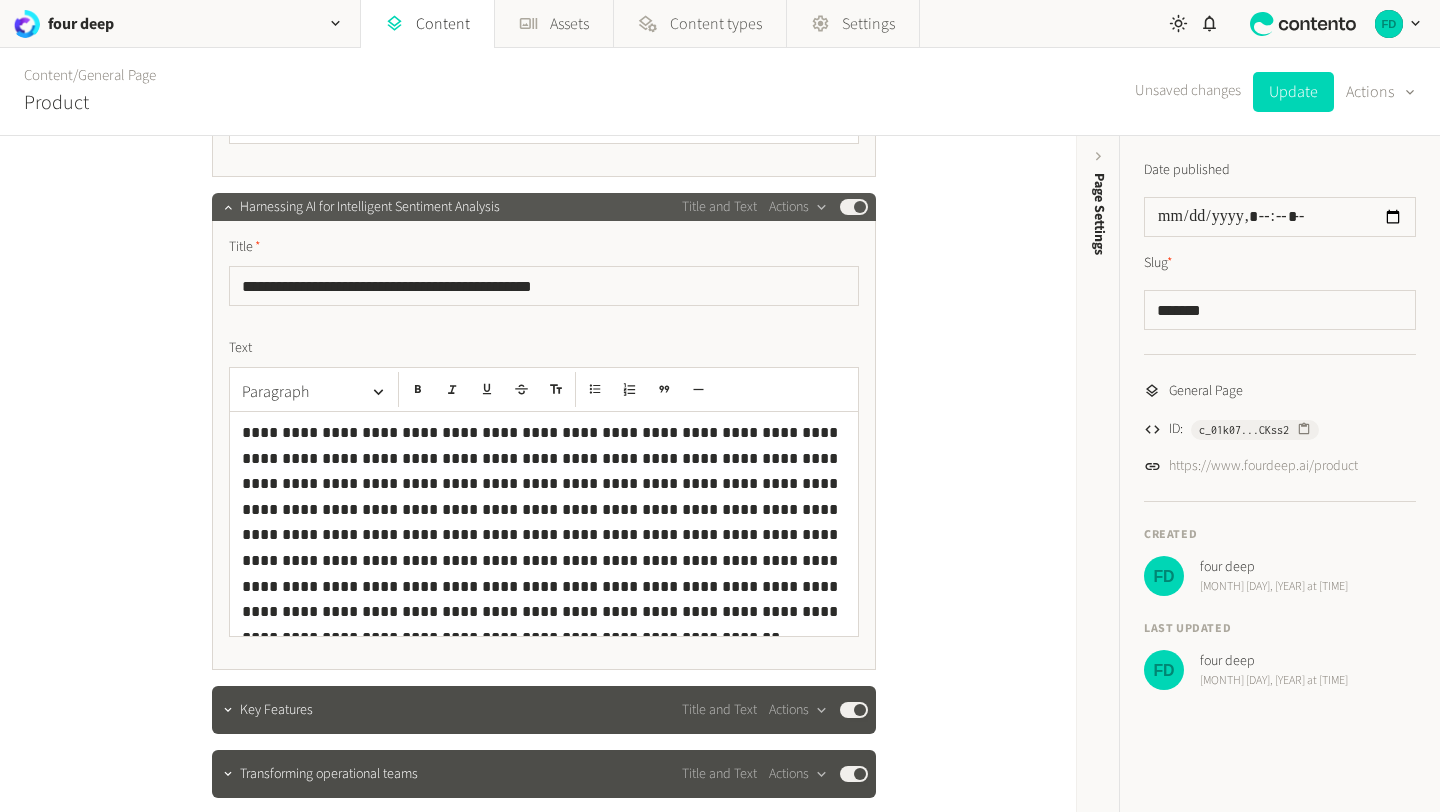 scroll, scrollTop: 1177, scrollLeft: 0, axis: vertical 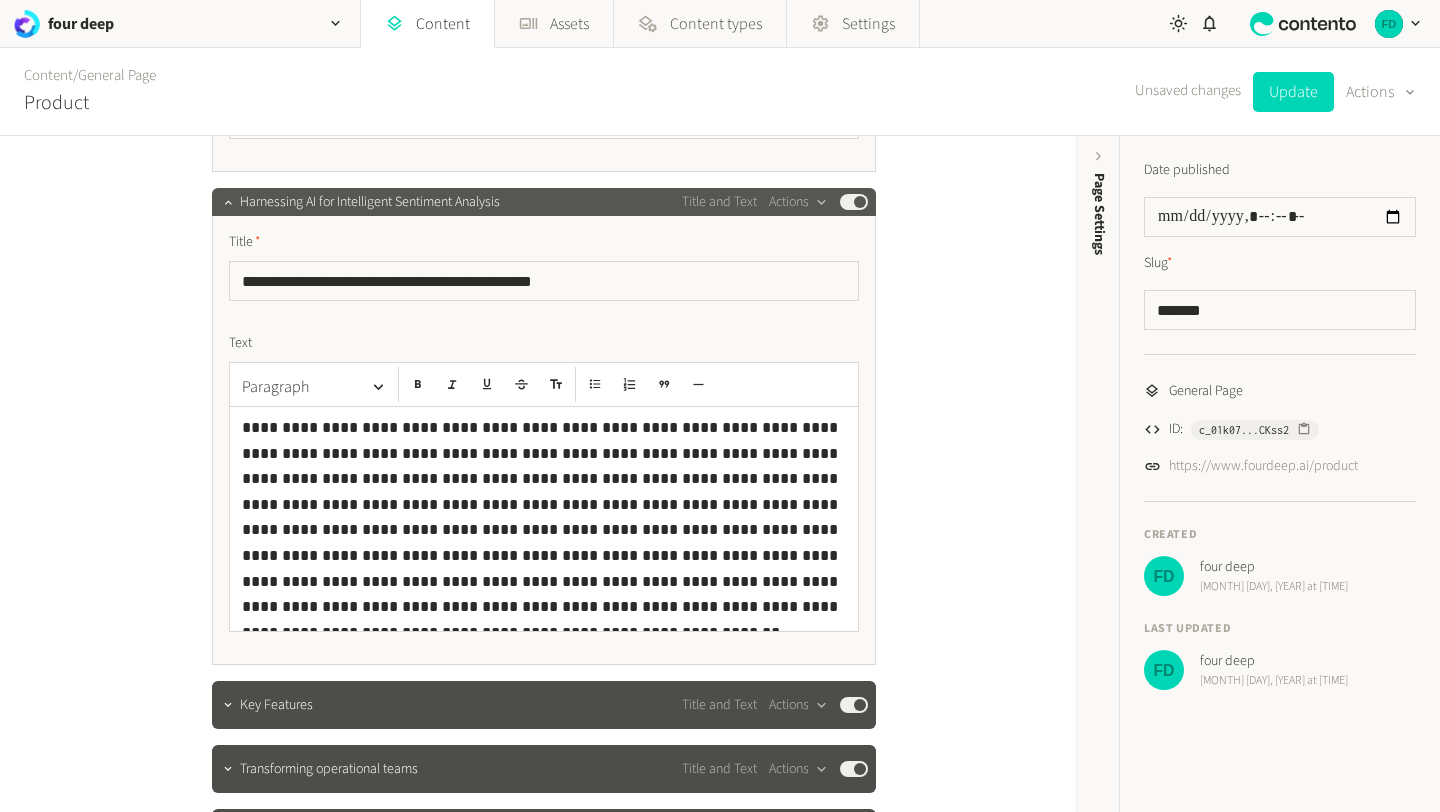click on "Harnessing AI for Intelligent Sentiment Analysis Title and Text  Actions  Published" 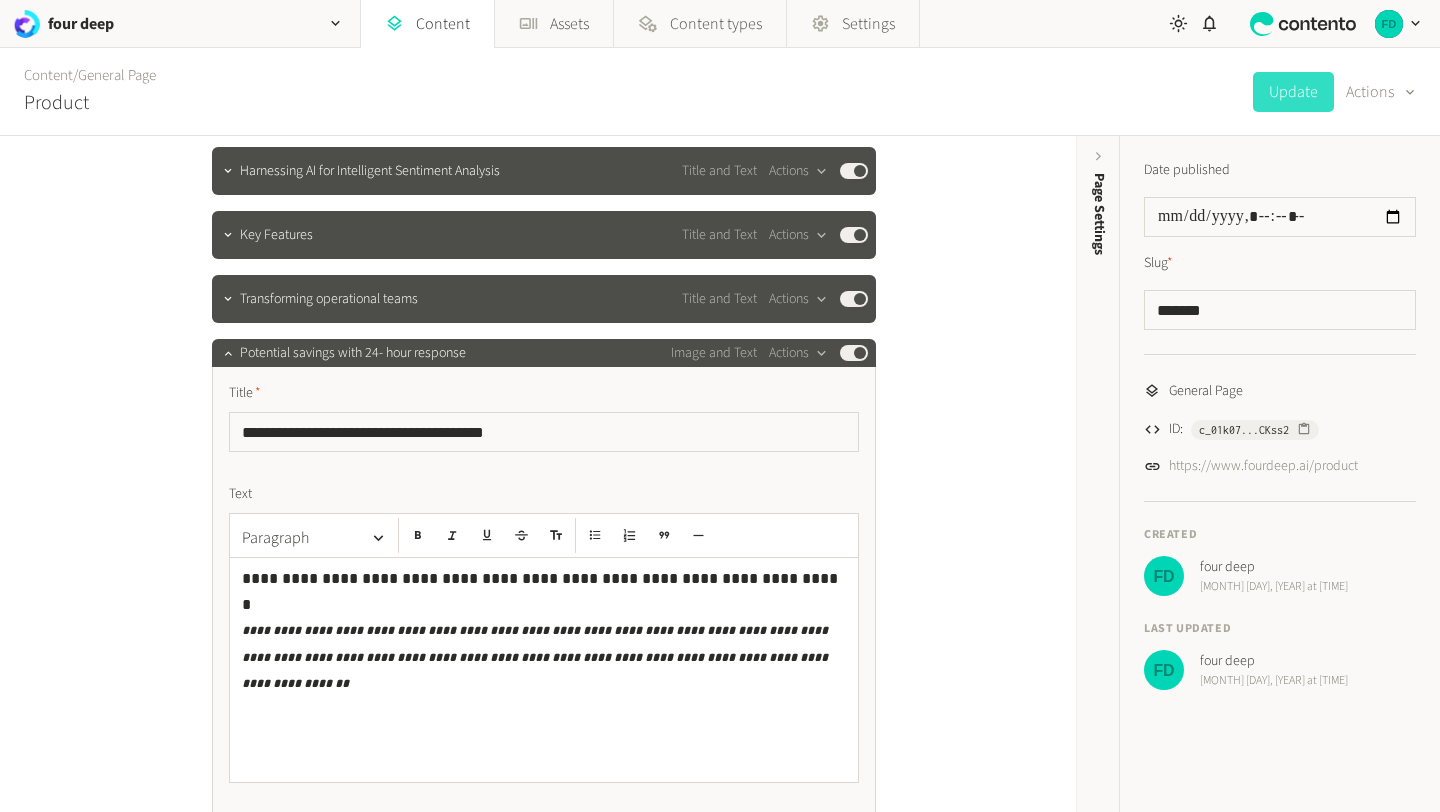 scroll, scrollTop: 1222, scrollLeft: 0, axis: vertical 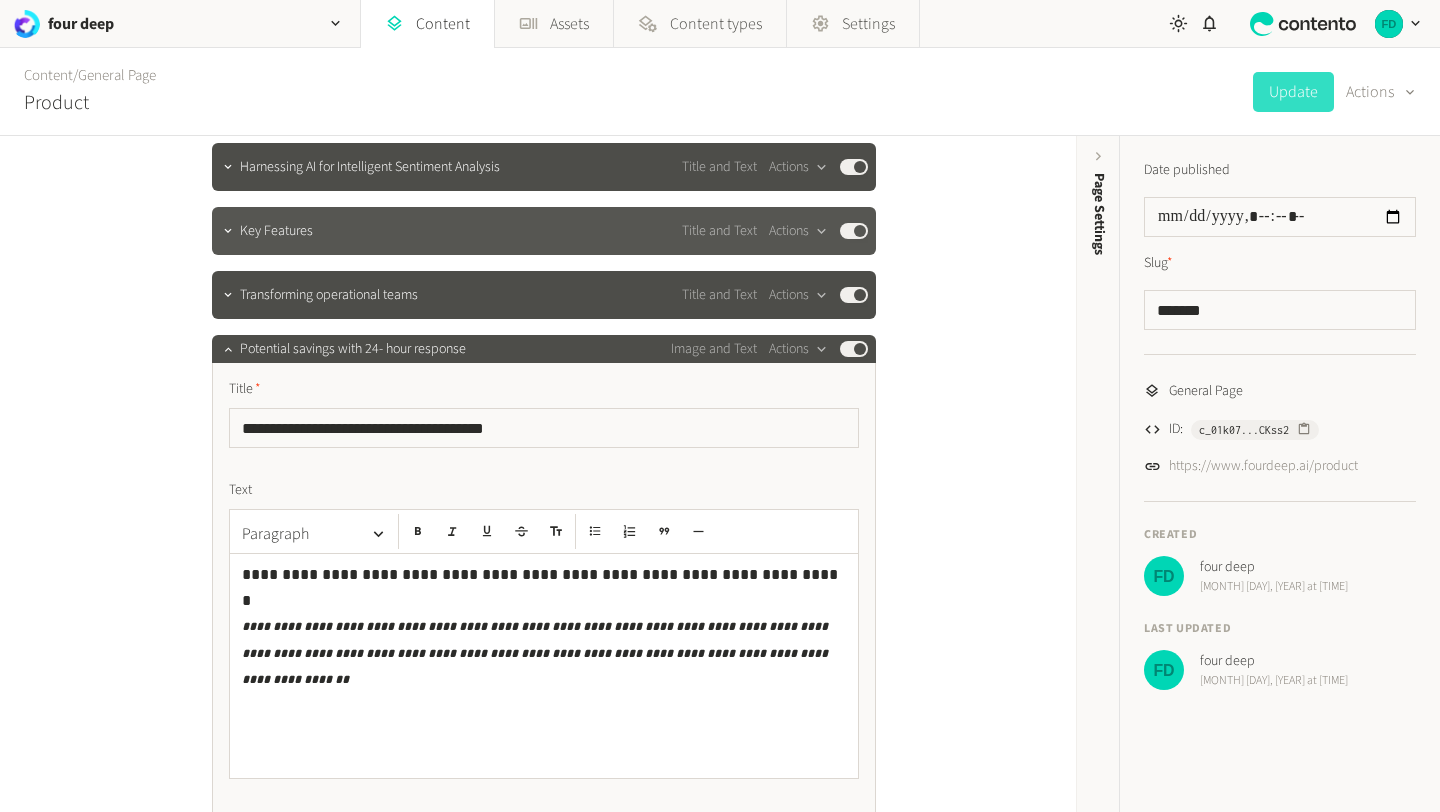 click on "Key Features Title and Text  Actions  Published" 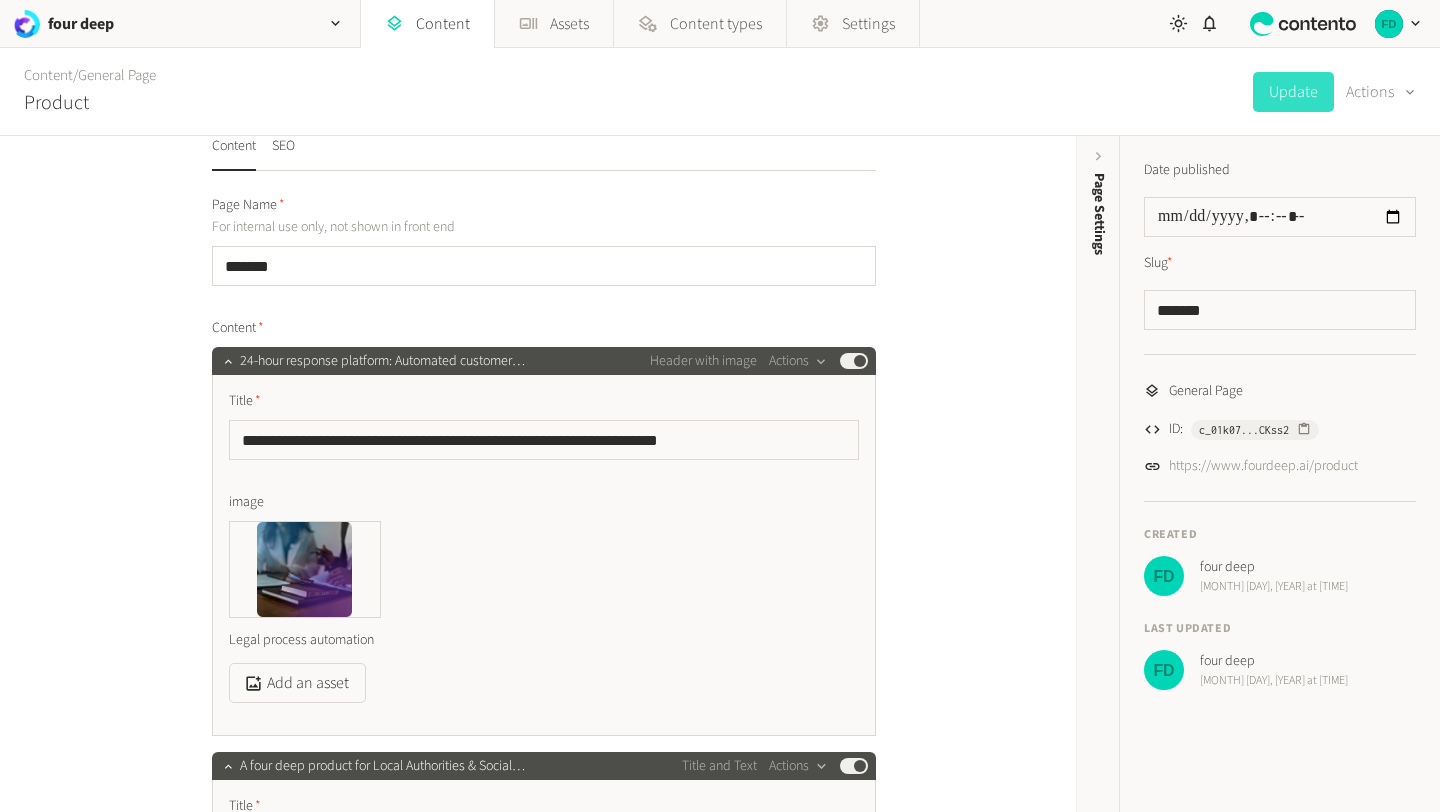 scroll, scrollTop: 0, scrollLeft: 0, axis: both 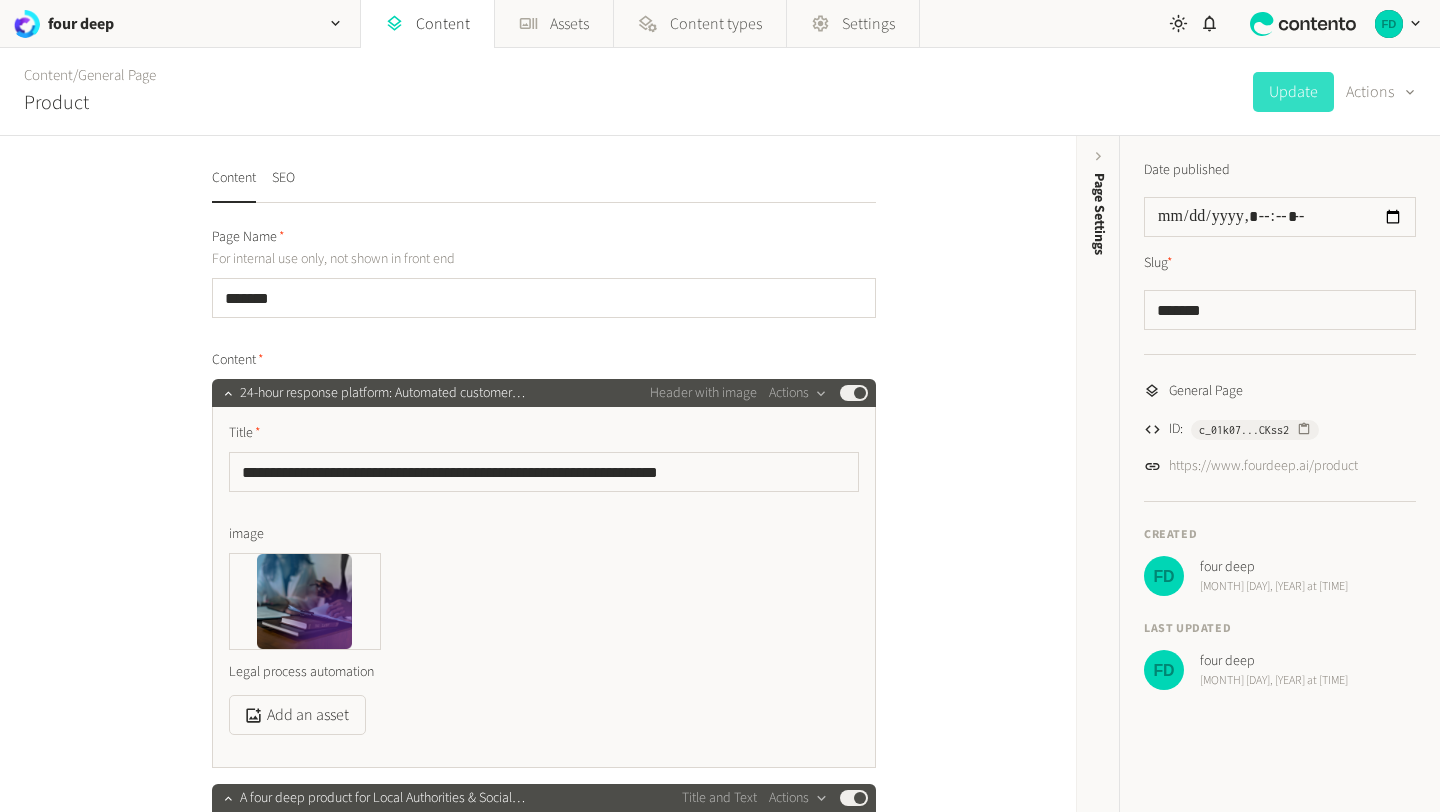 click on "**********" 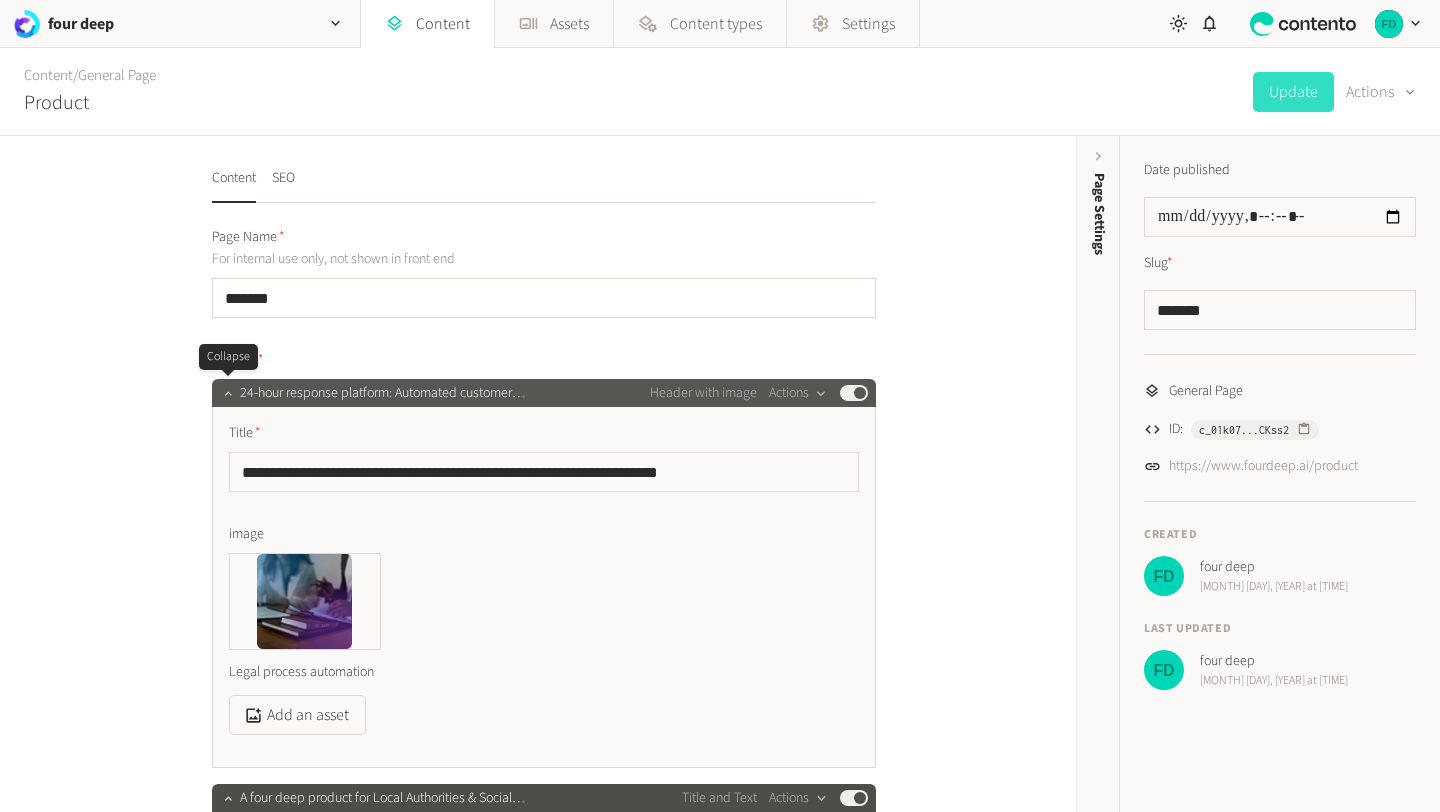 click 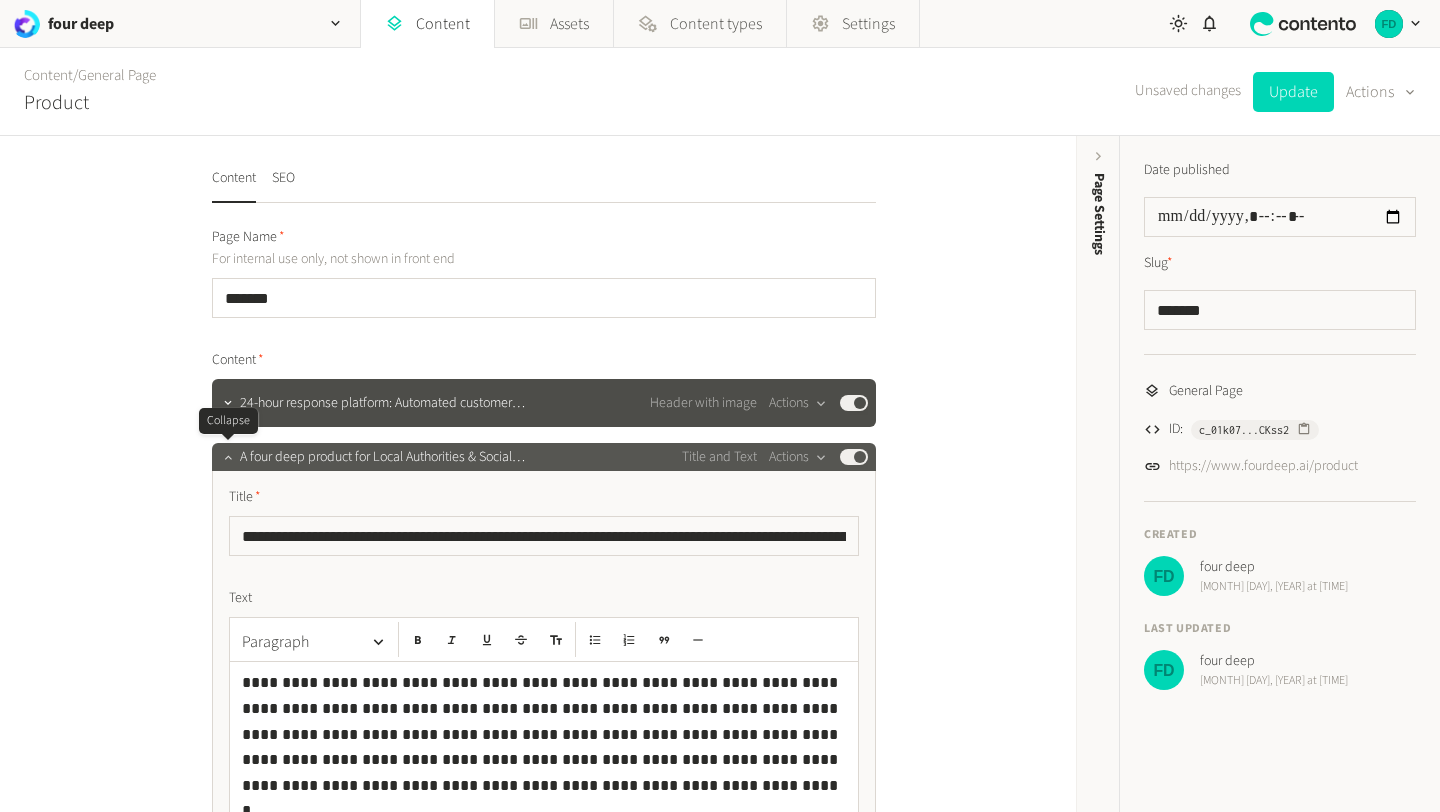click 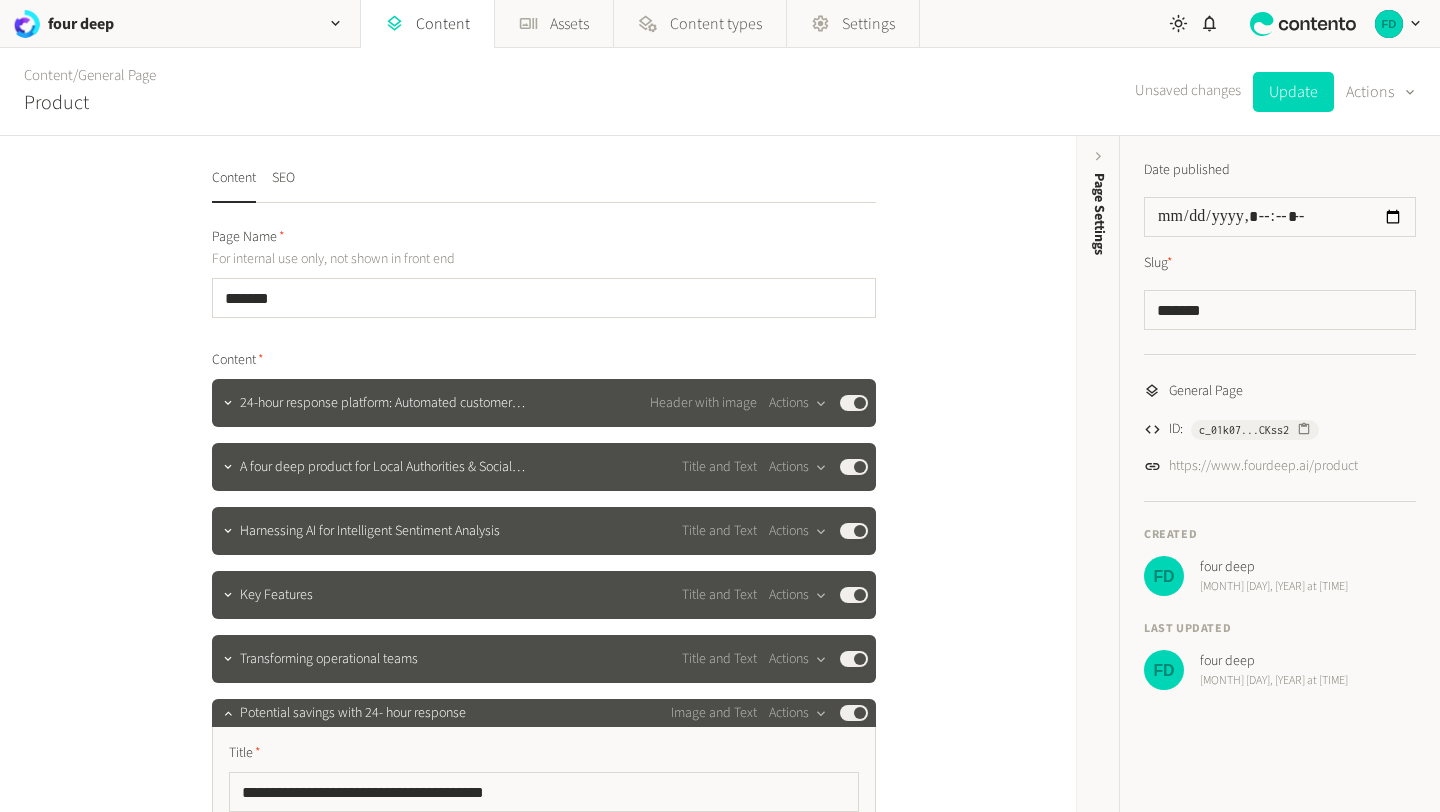 click on "Unsaved changes   Update   Actions" 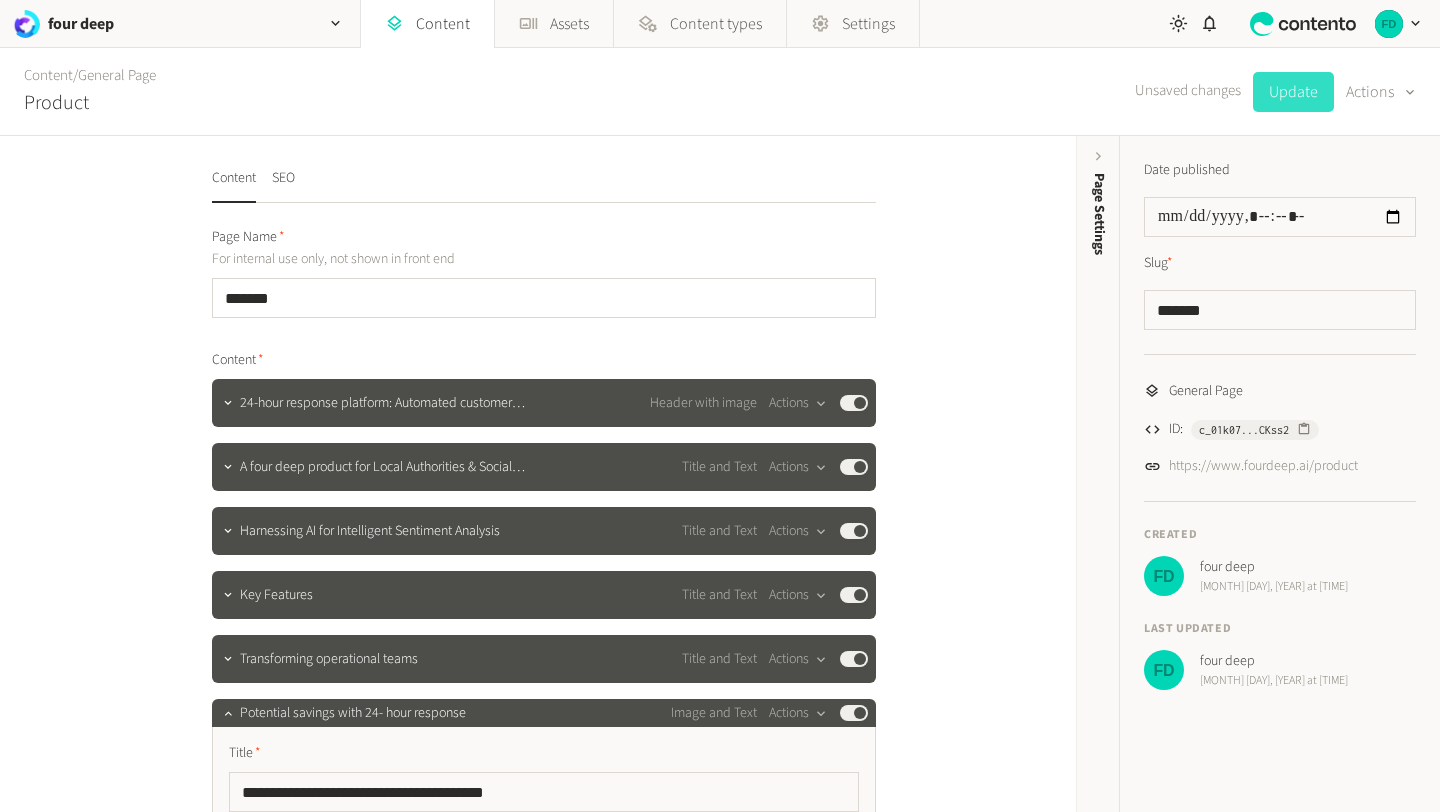 click on "Update" 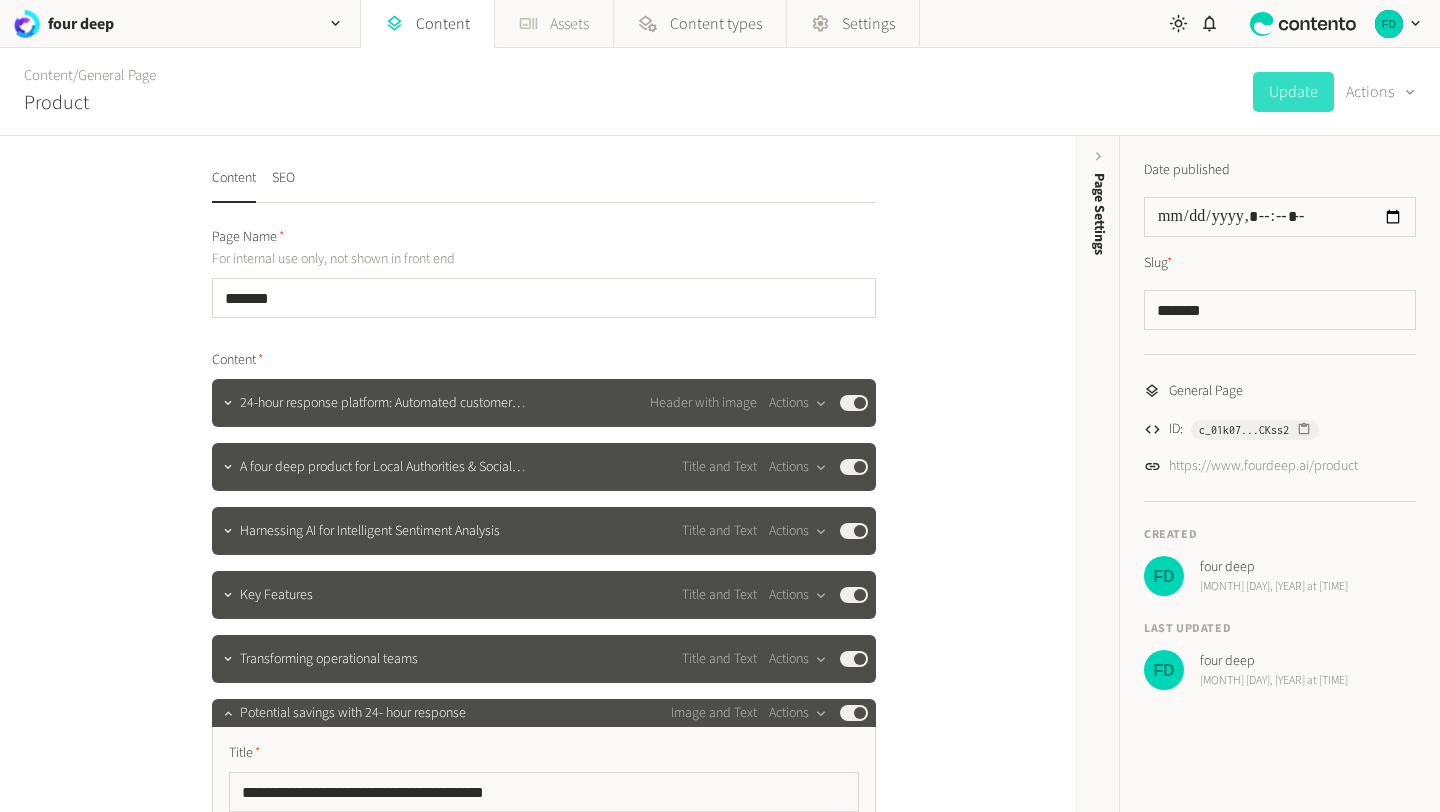 click on "Assets" 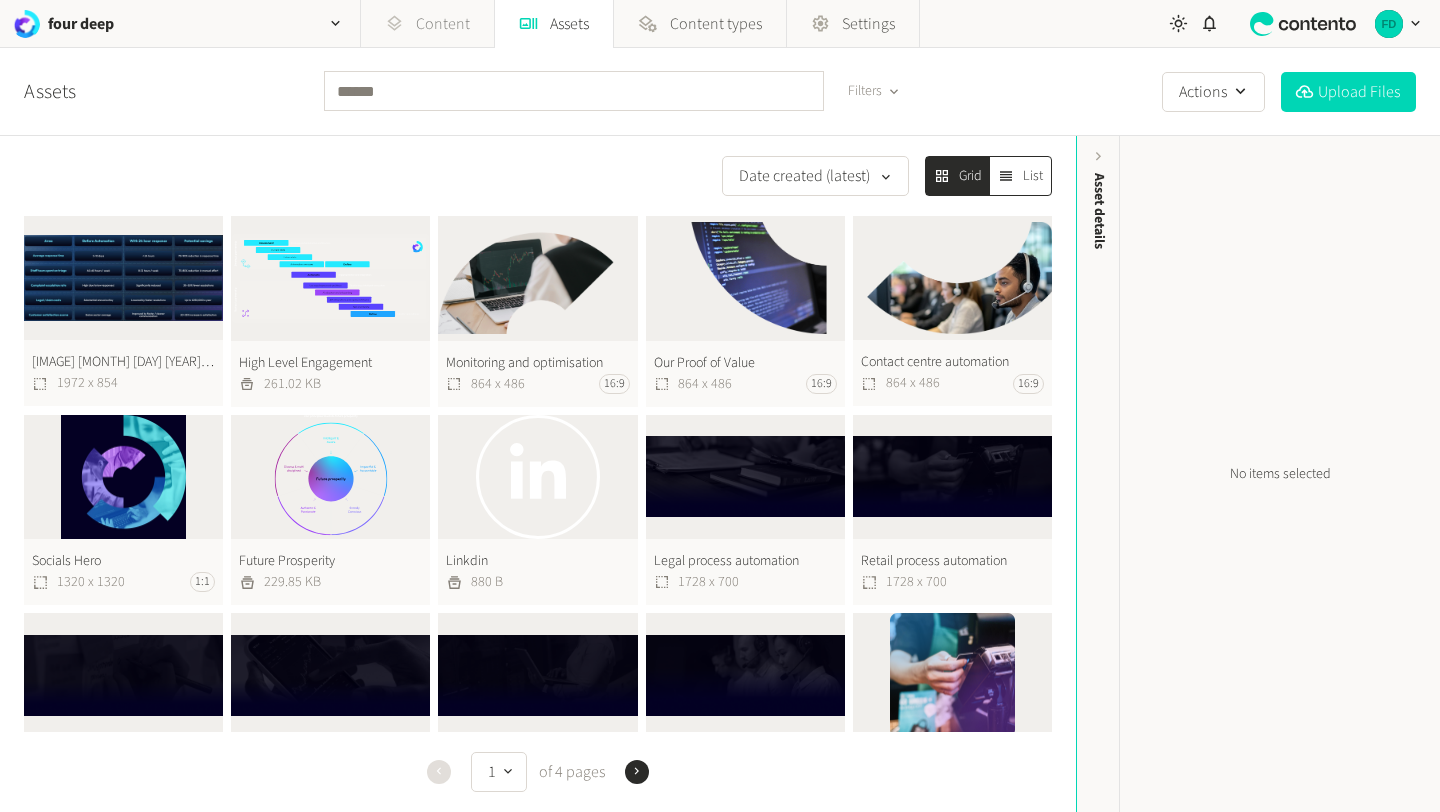 click on "Content" 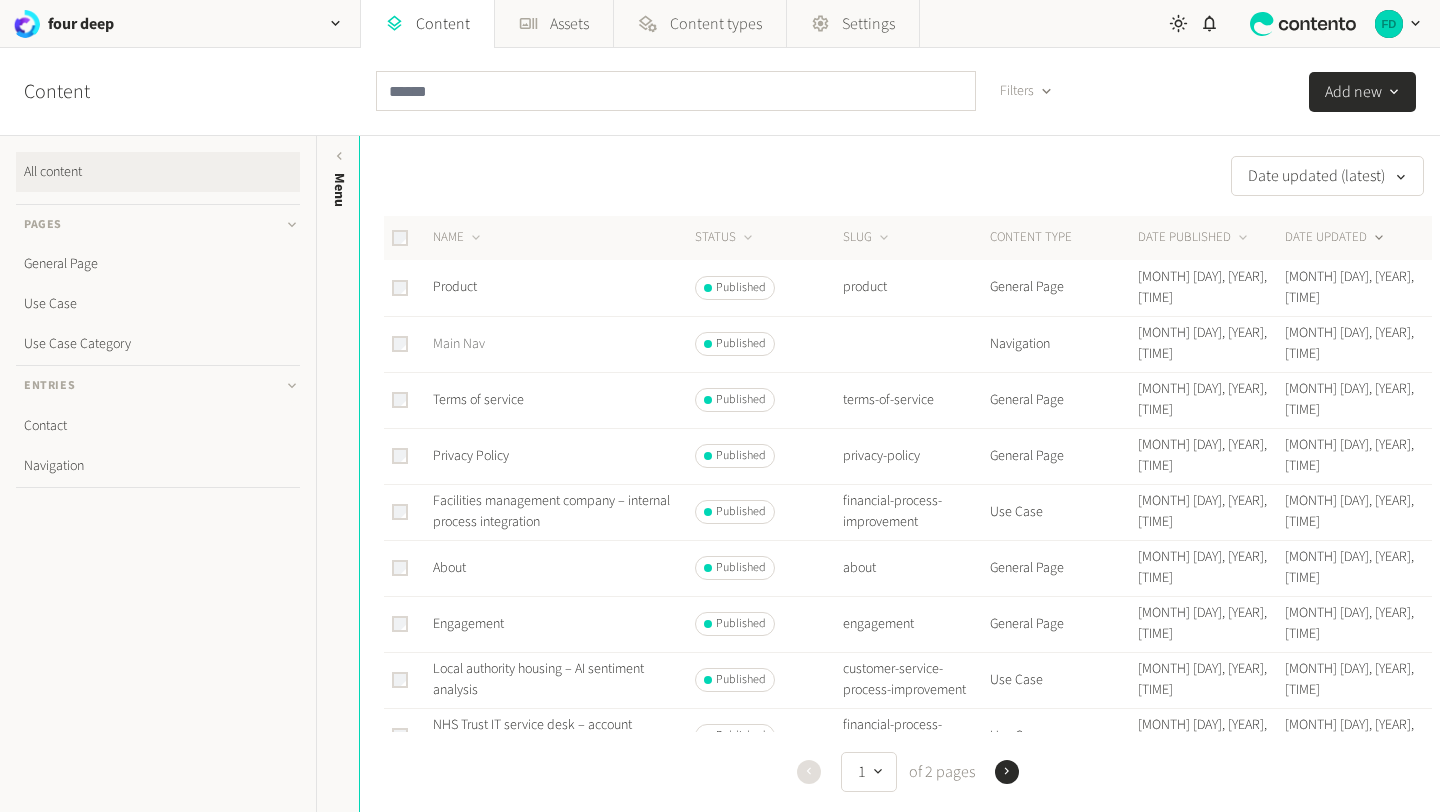 click on "Main Nav" 